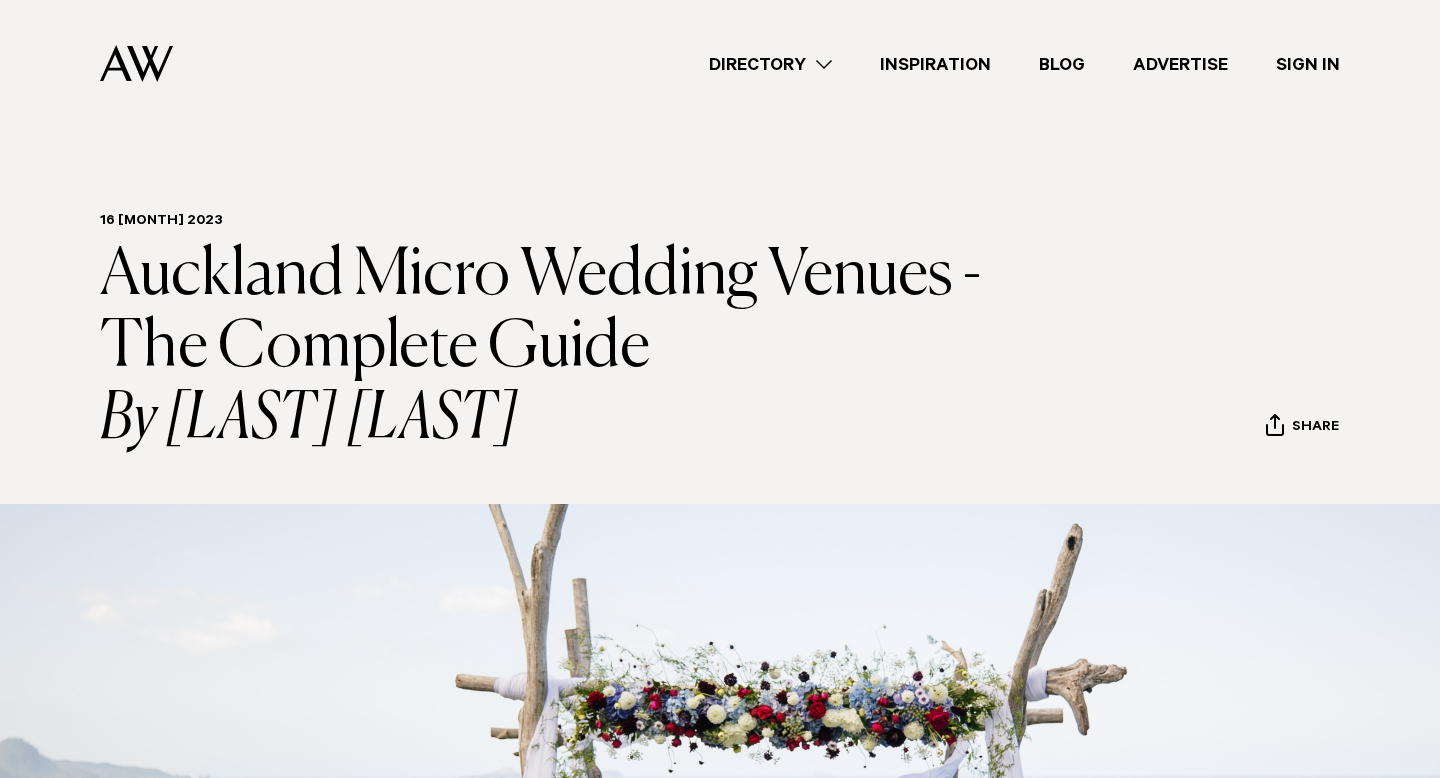 scroll, scrollTop: 9972, scrollLeft: 0, axis: vertical 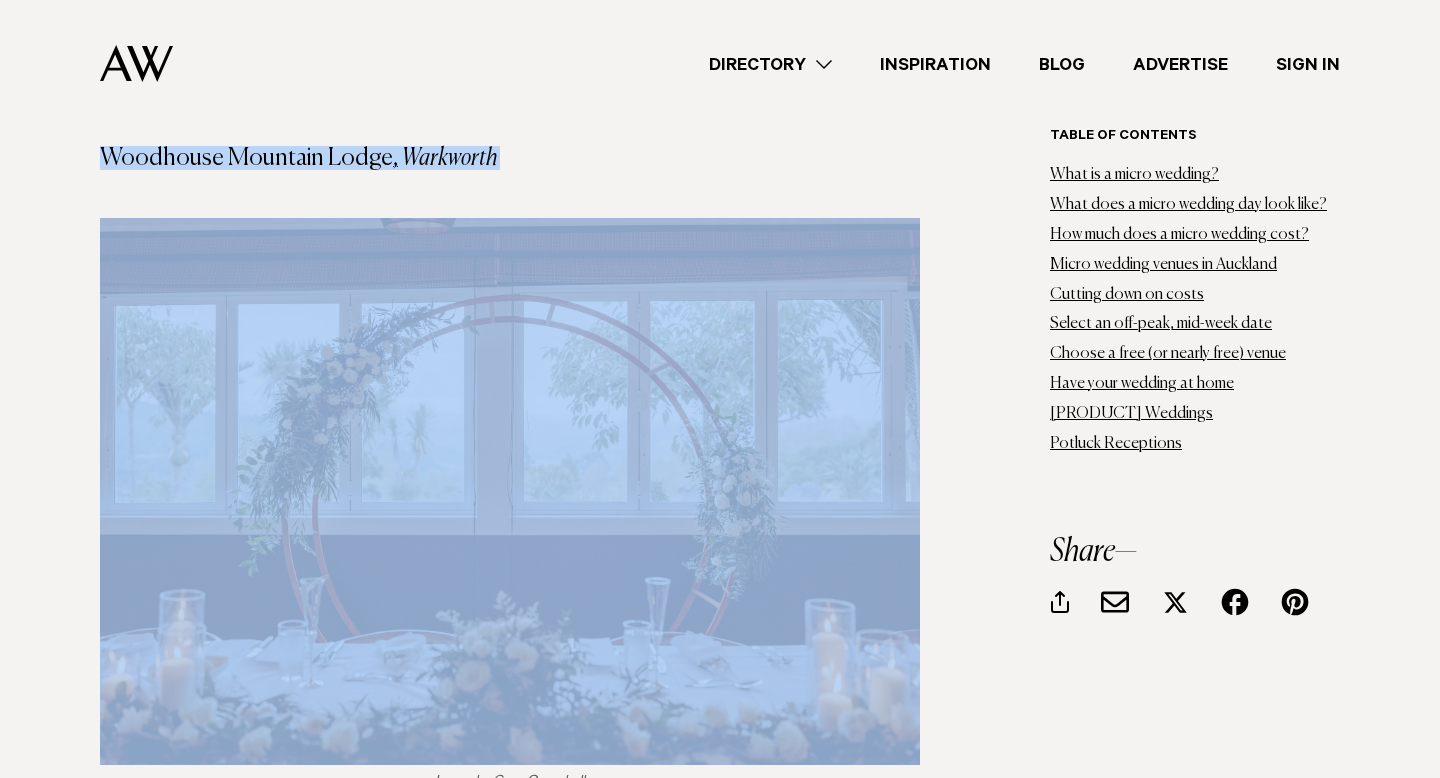 click on "Directory" at bounding box center [770, 64] 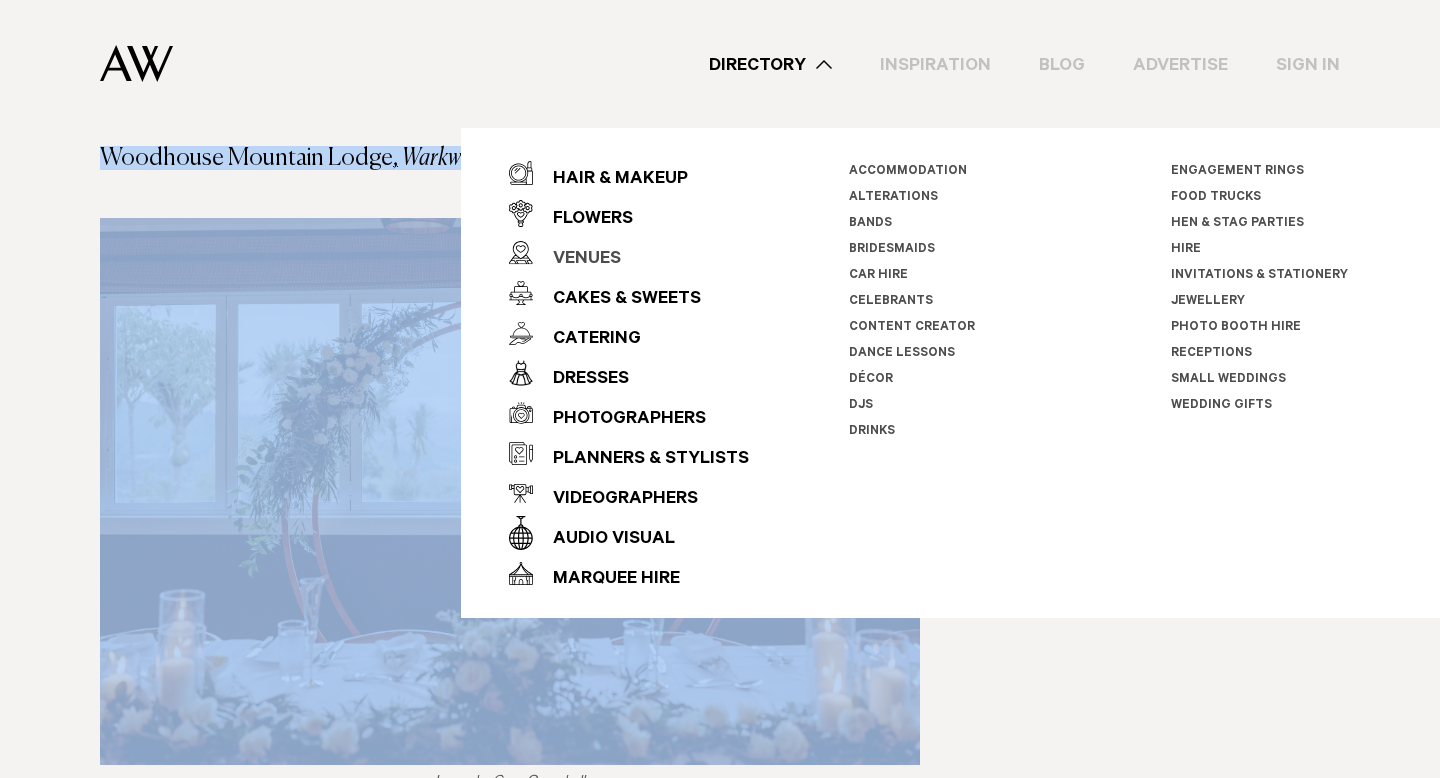 click on "Venues" at bounding box center (577, 260) 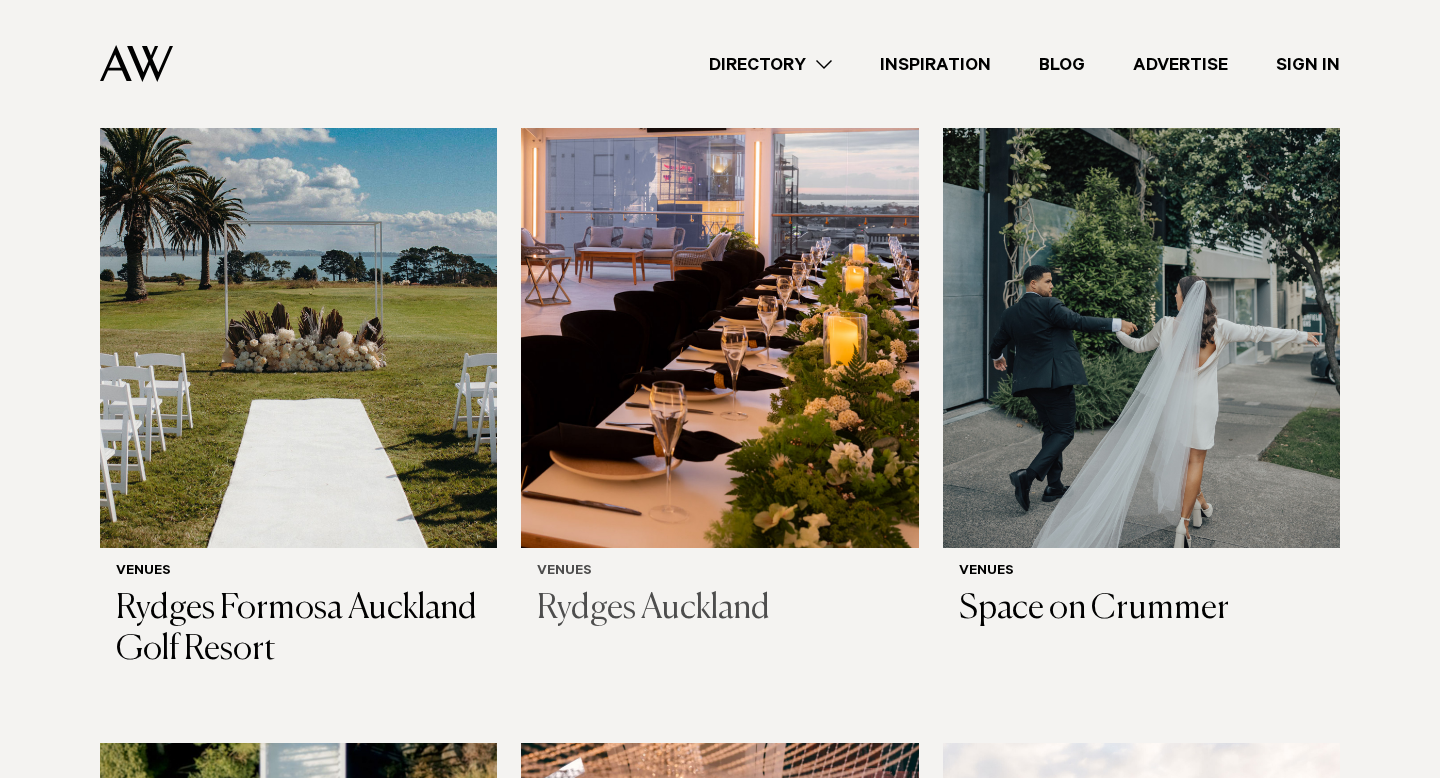 scroll, scrollTop: 1417, scrollLeft: 0, axis: vertical 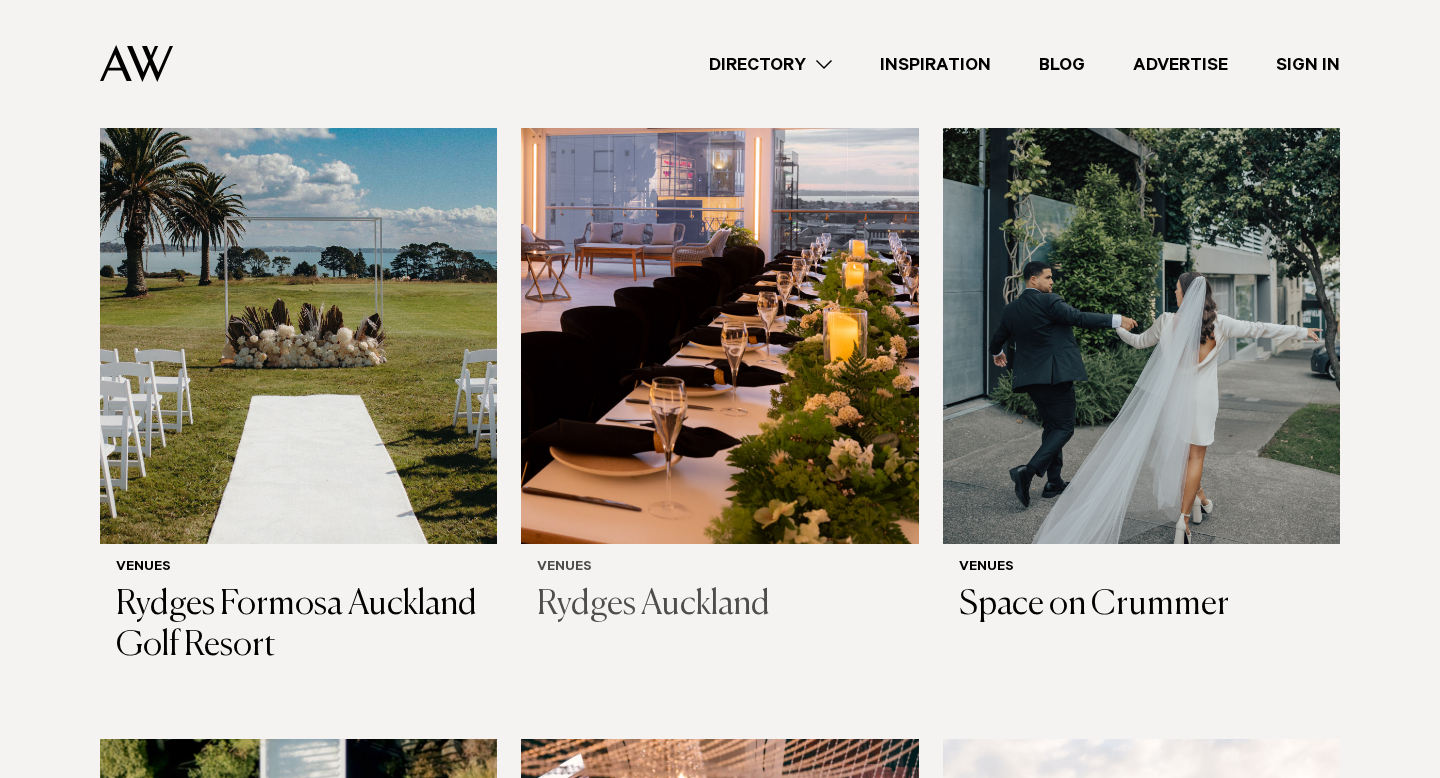click at bounding box center [719, 277] 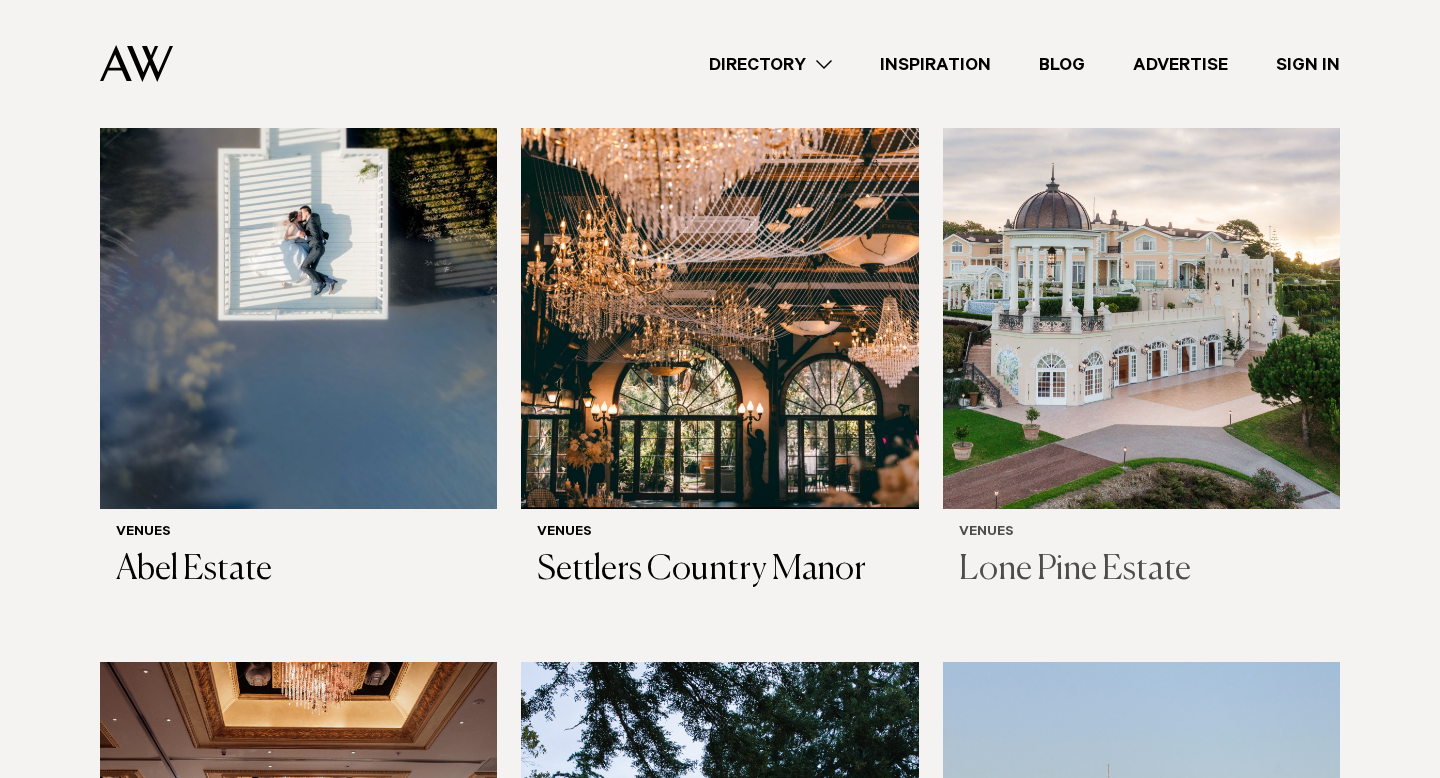 scroll, scrollTop: 2182, scrollLeft: 0, axis: vertical 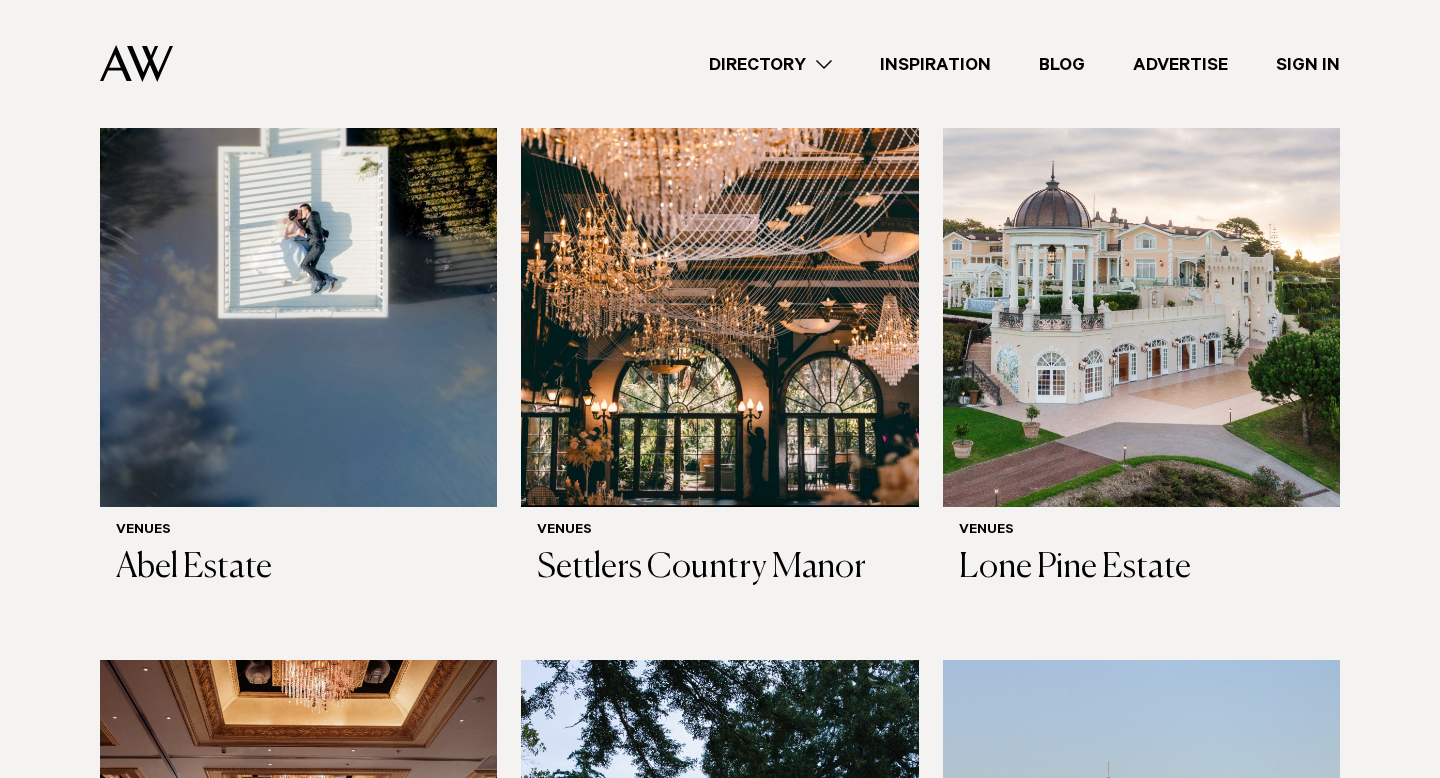 click on "Venues
Lone Pine Estate" at bounding box center [1141, 289] 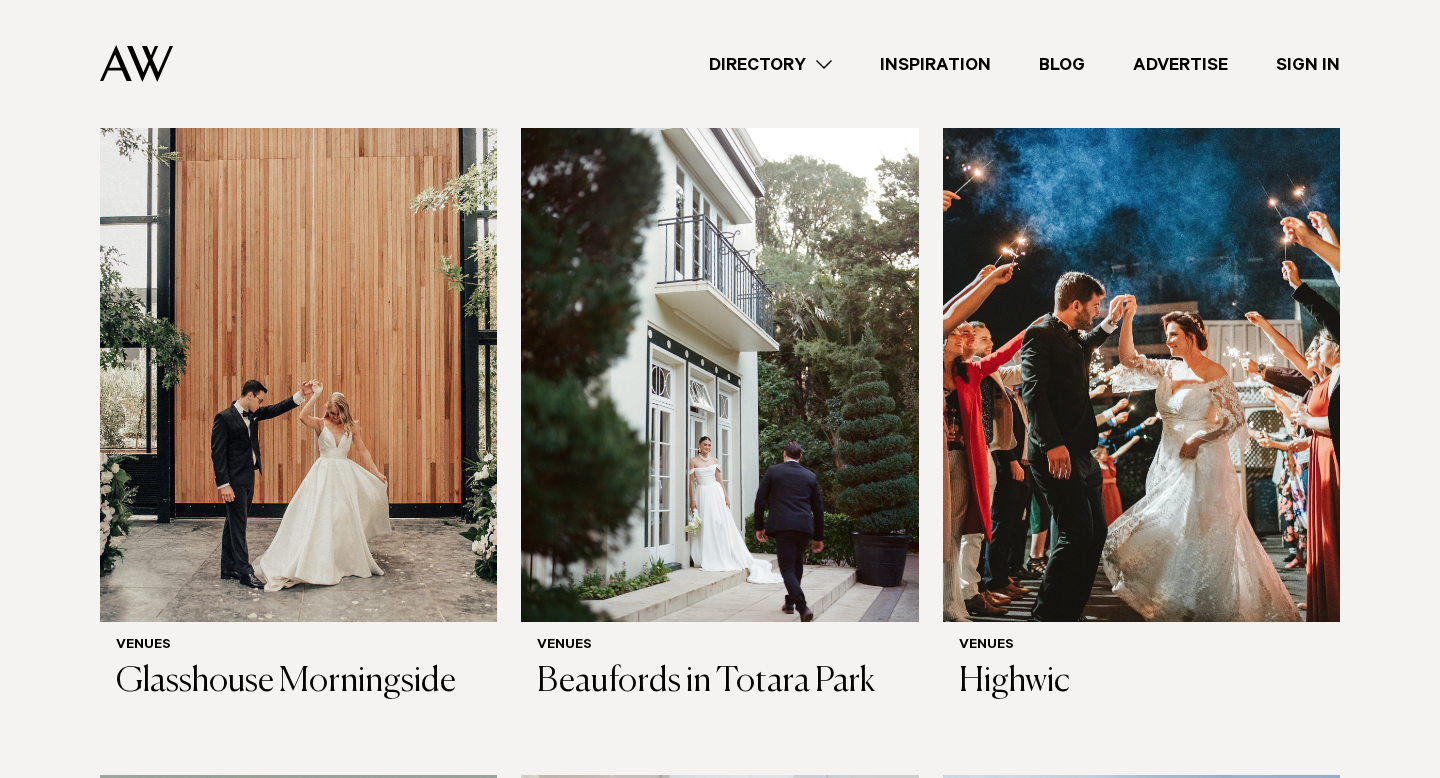 scroll, scrollTop: 4169, scrollLeft: 0, axis: vertical 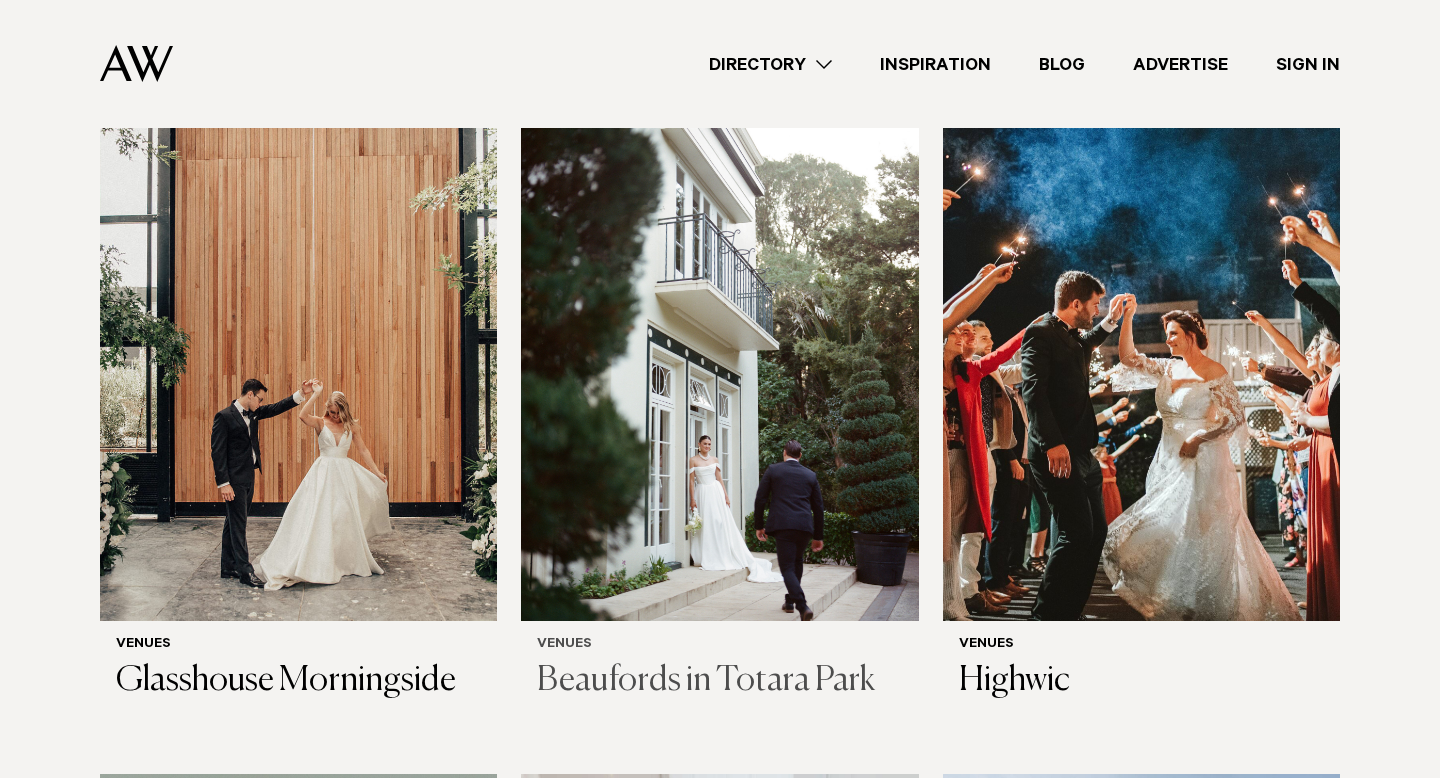 click on "Beaufords in Totara Park" at bounding box center (719, 681) 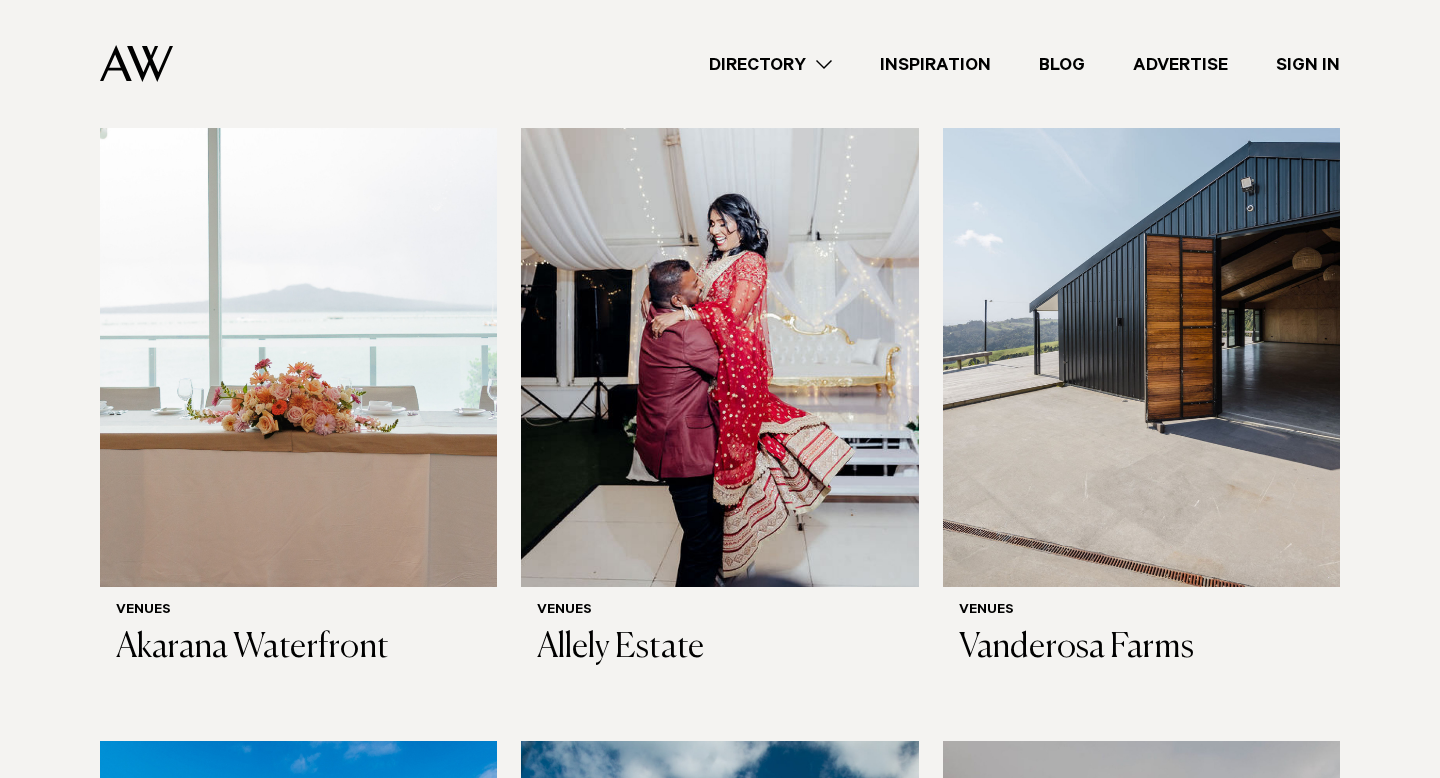 scroll, scrollTop: 4891, scrollLeft: 0, axis: vertical 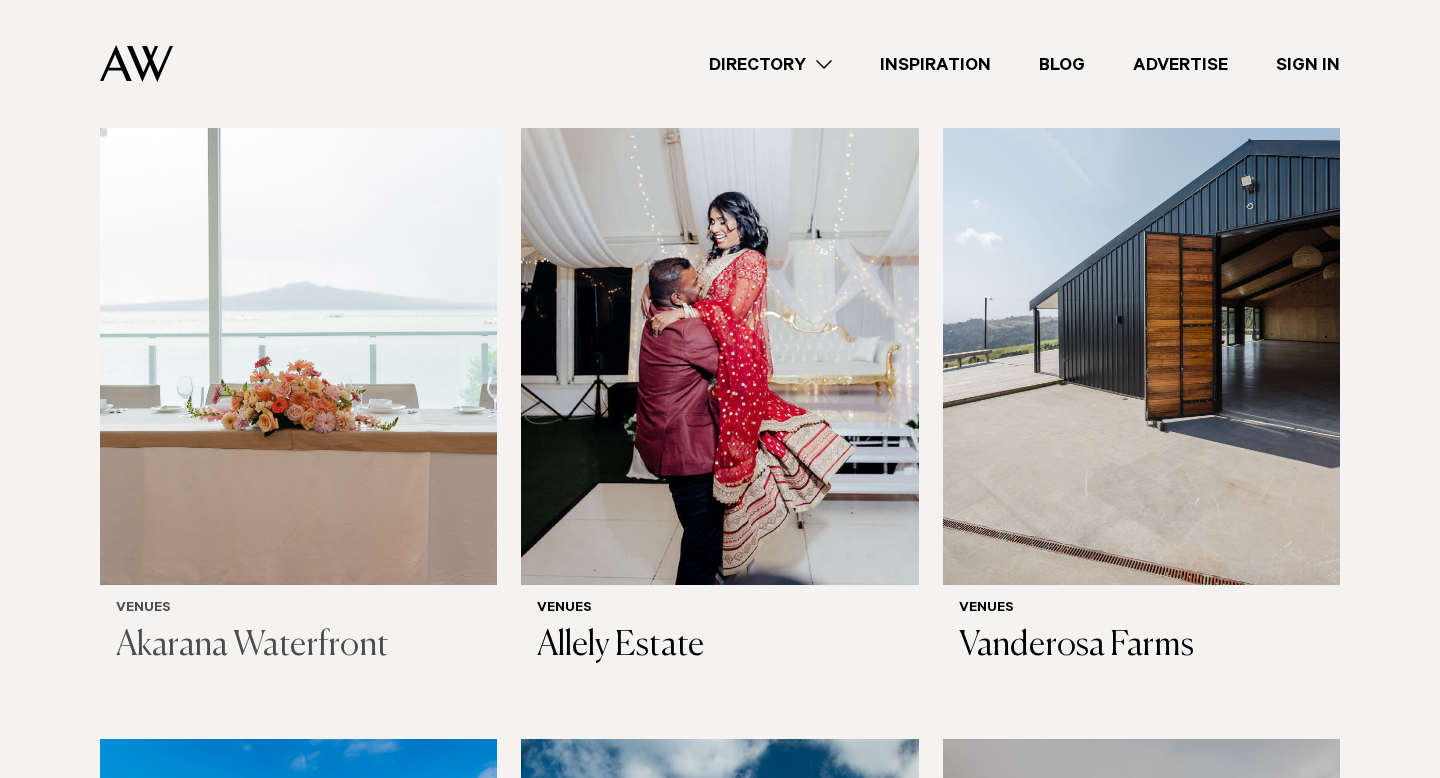 click at bounding box center [298, 318] 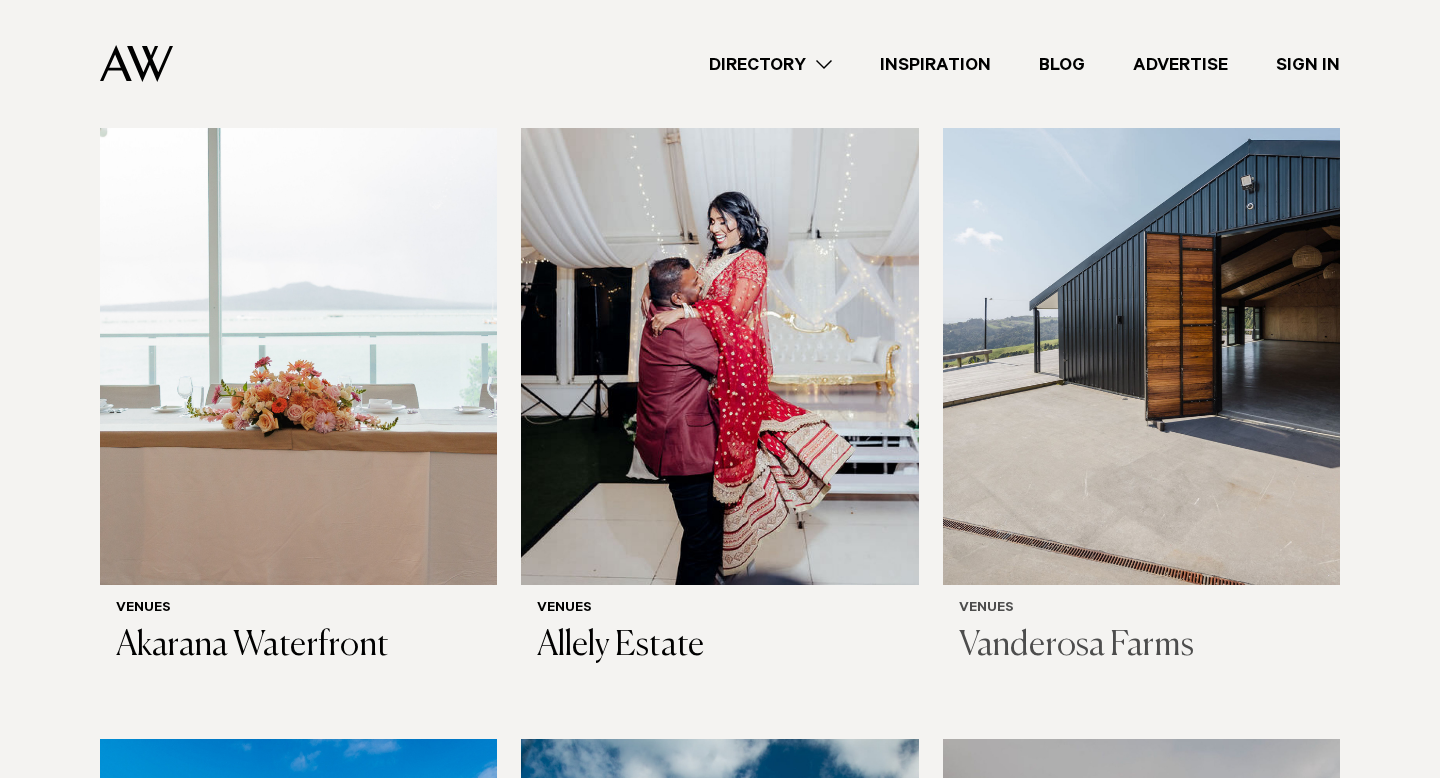 click at bounding box center [1141, 318] 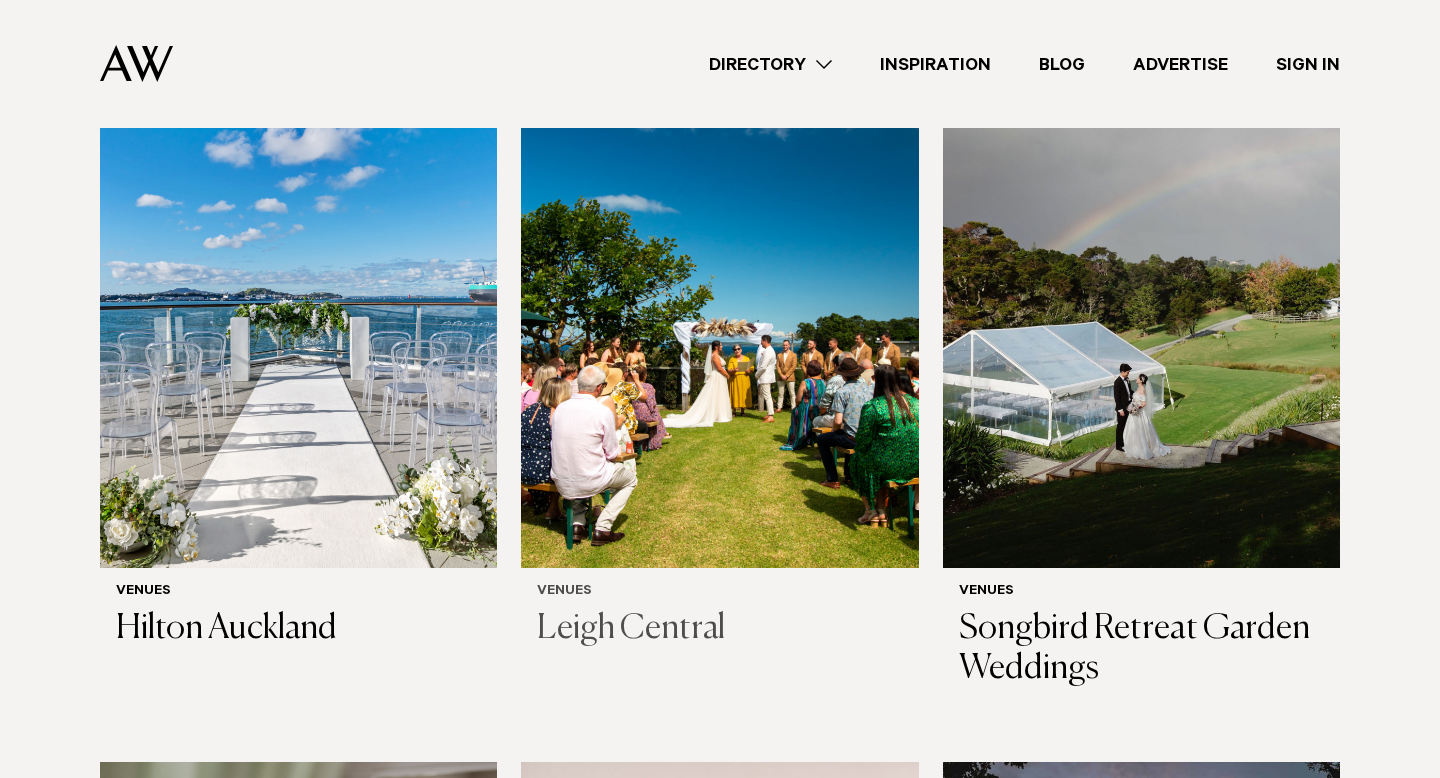 scroll, scrollTop: 5596, scrollLeft: 0, axis: vertical 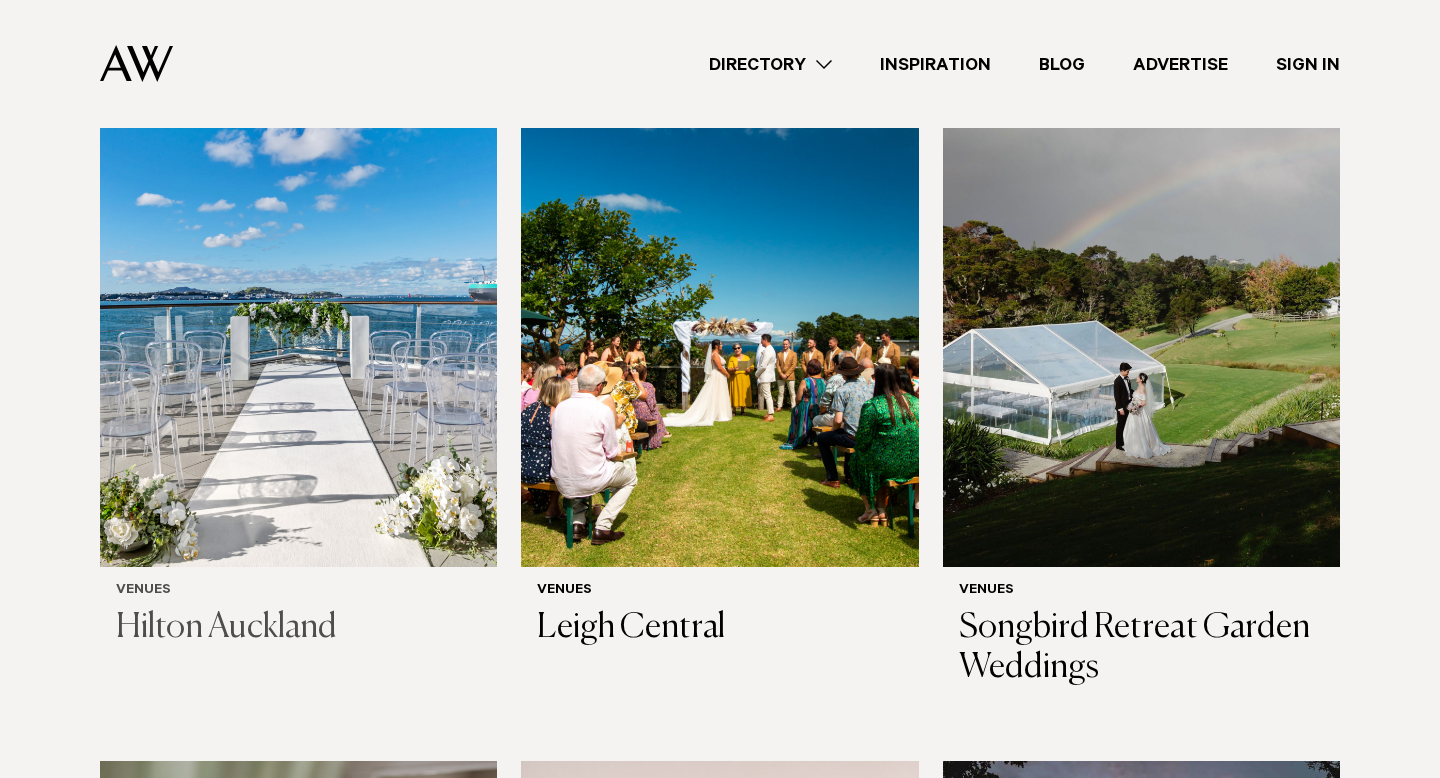 click at bounding box center (298, 300) 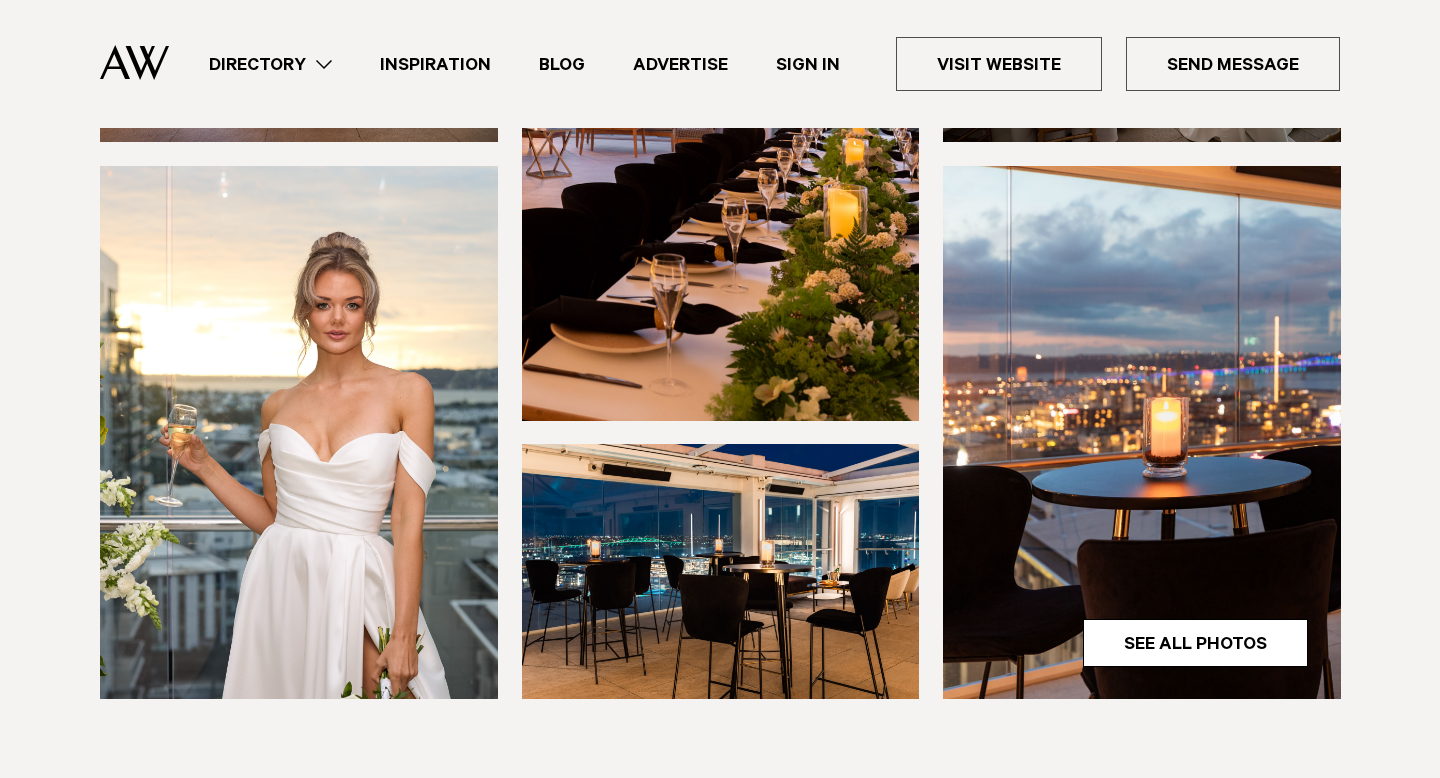 scroll, scrollTop: 468, scrollLeft: 0, axis: vertical 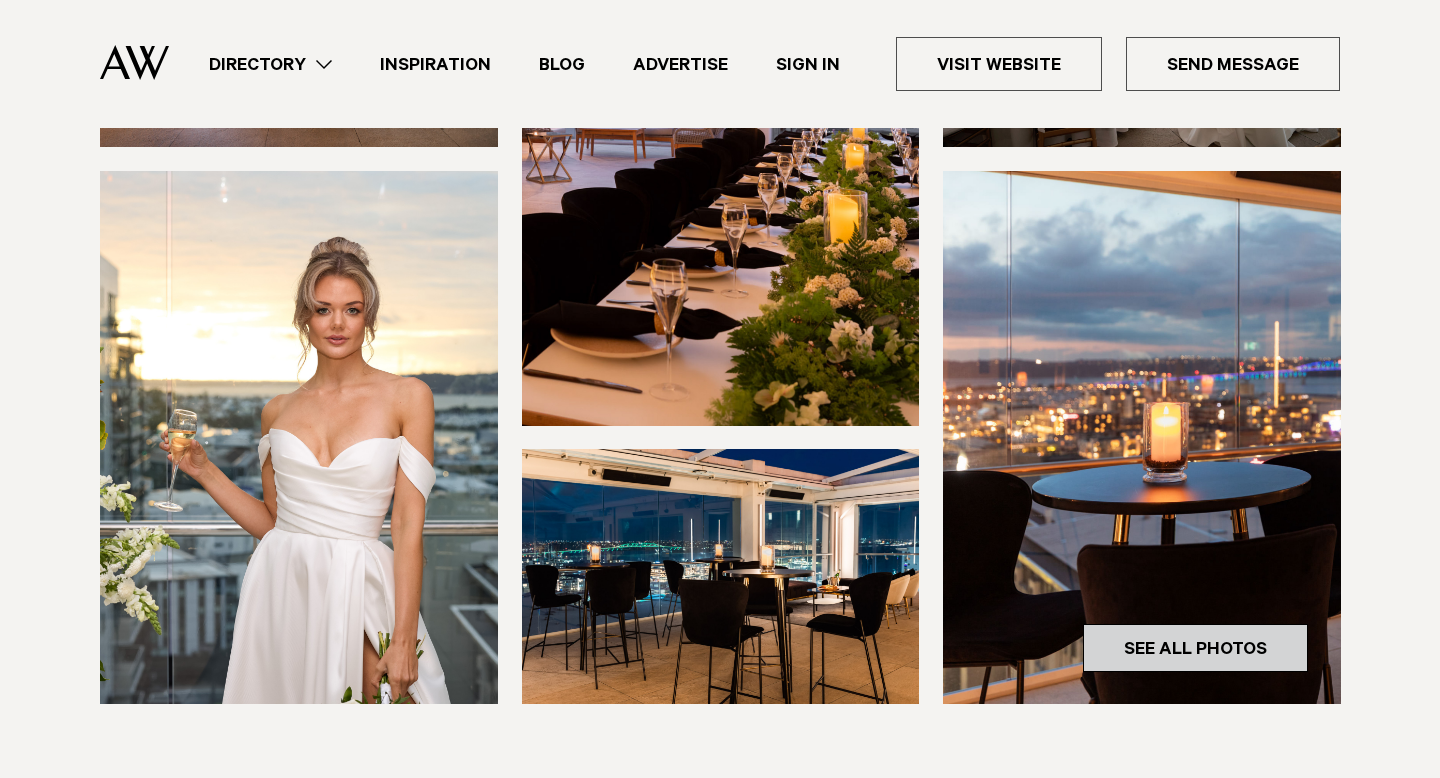 click on "See All Photos" at bounding box center (1195, 648) 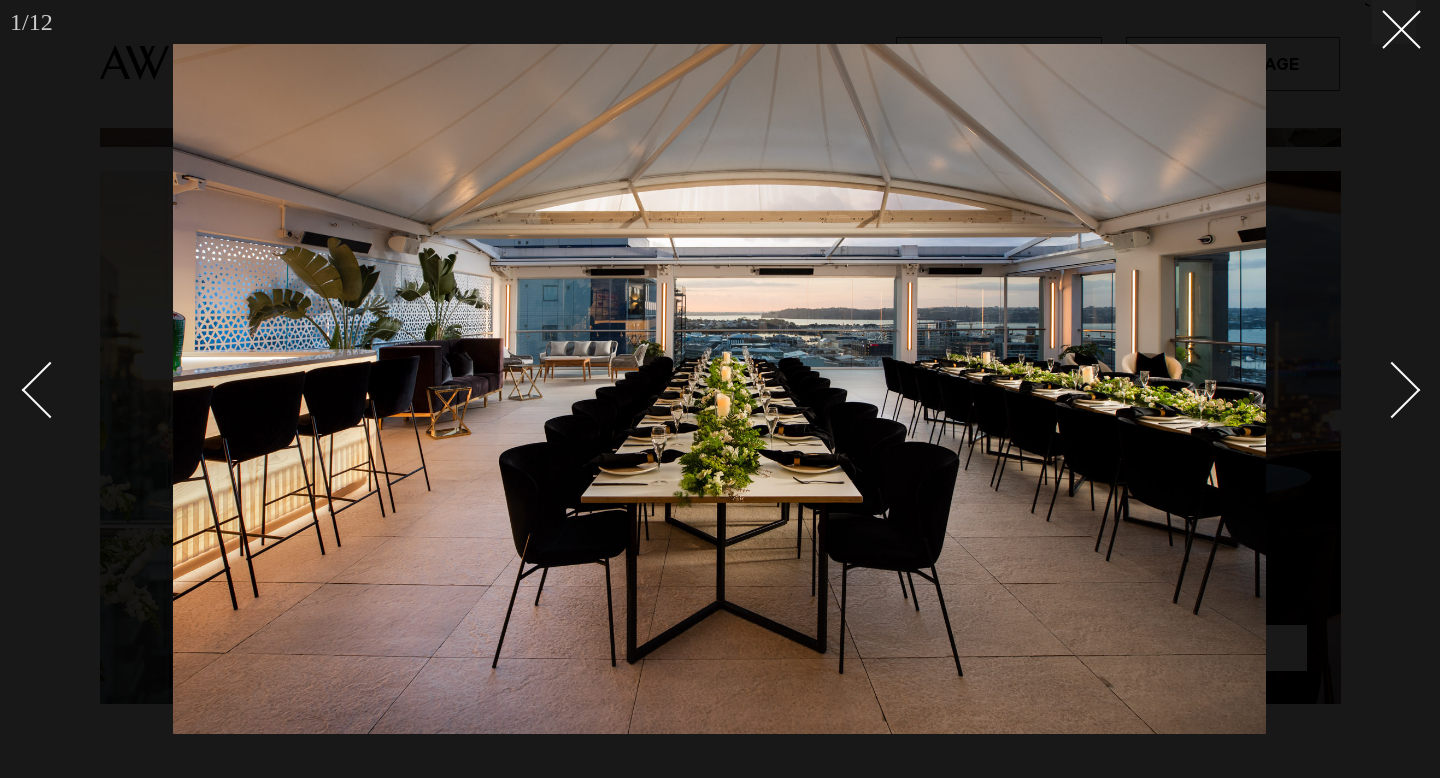 click at bounding box center [1392, 390] 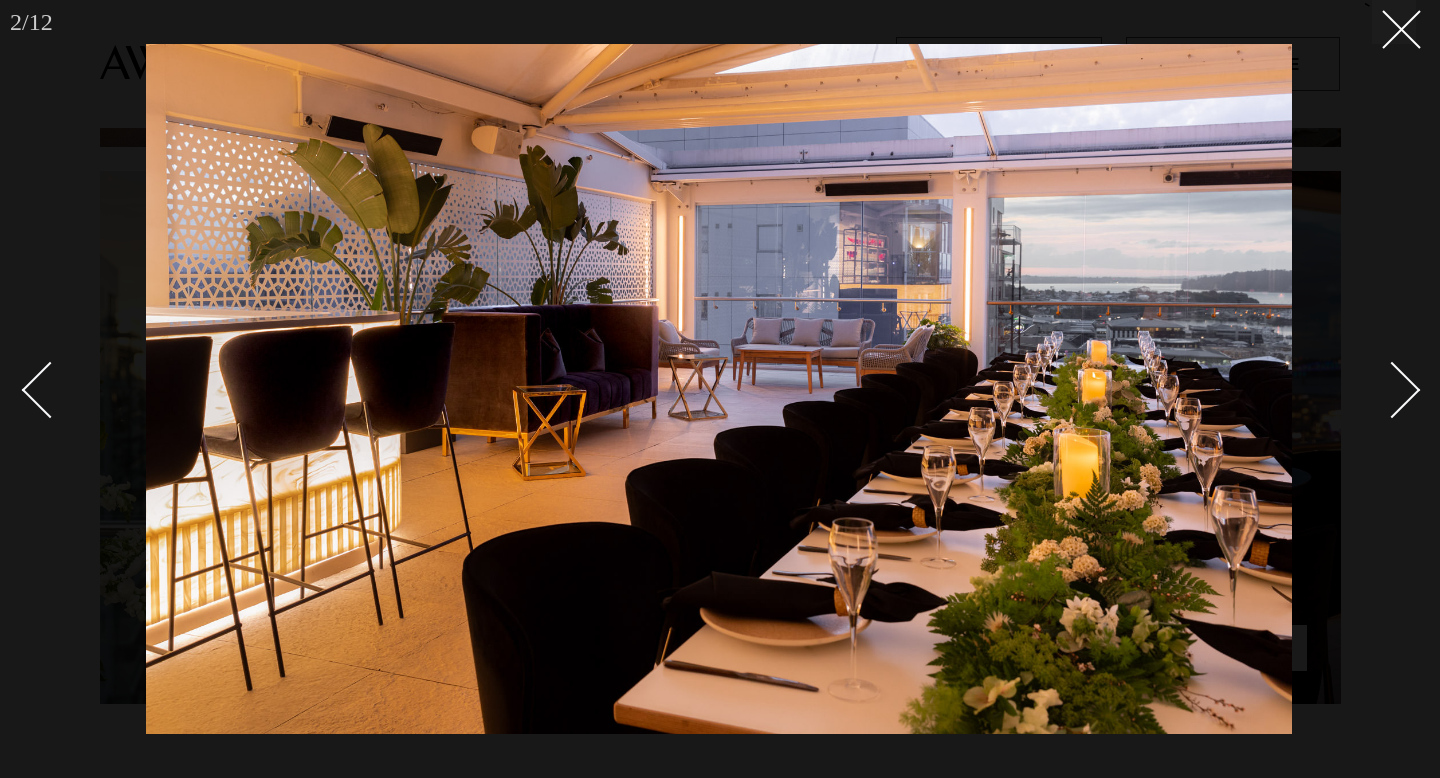 click at bounding box center [1392, 390] 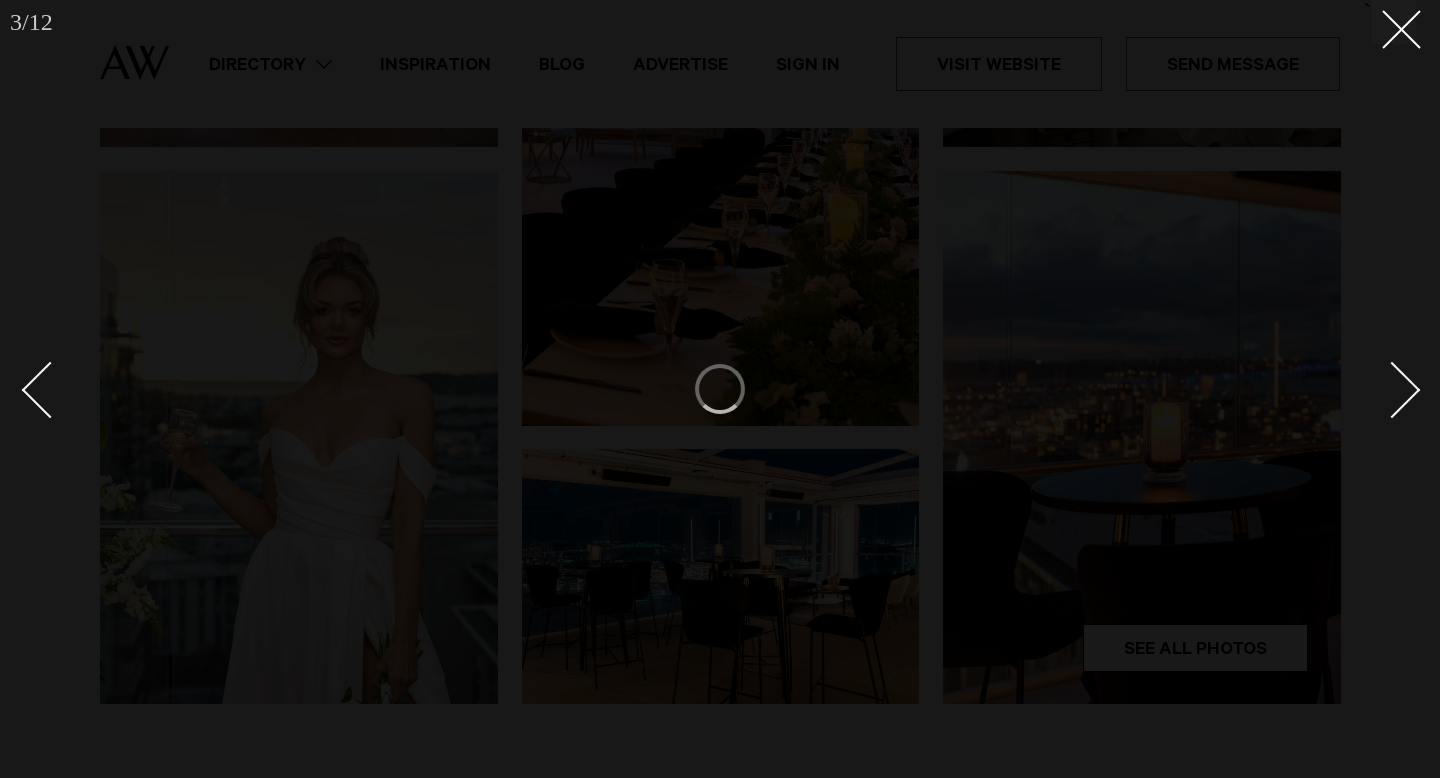 click at bounding box center [1392, 390] 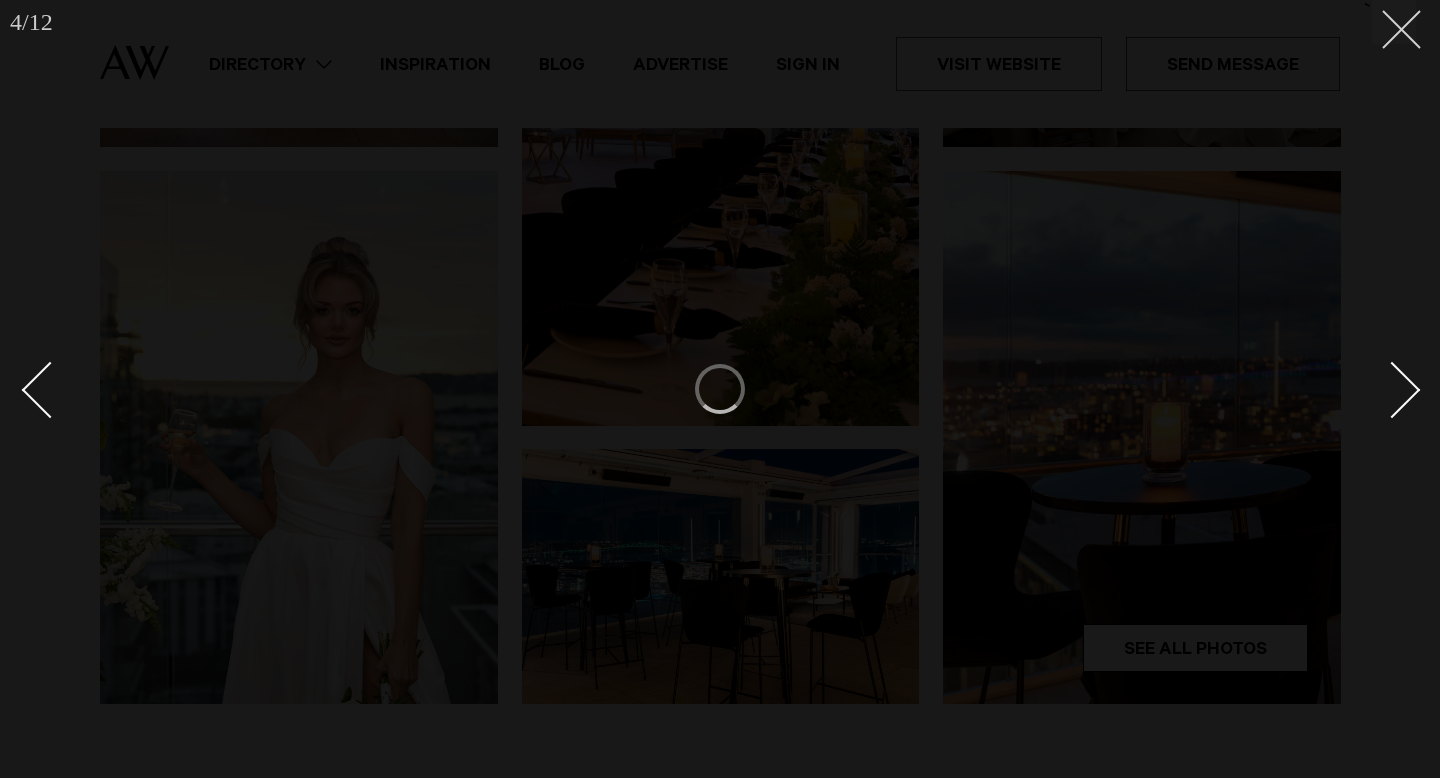click at bounding box center [1394, 22] 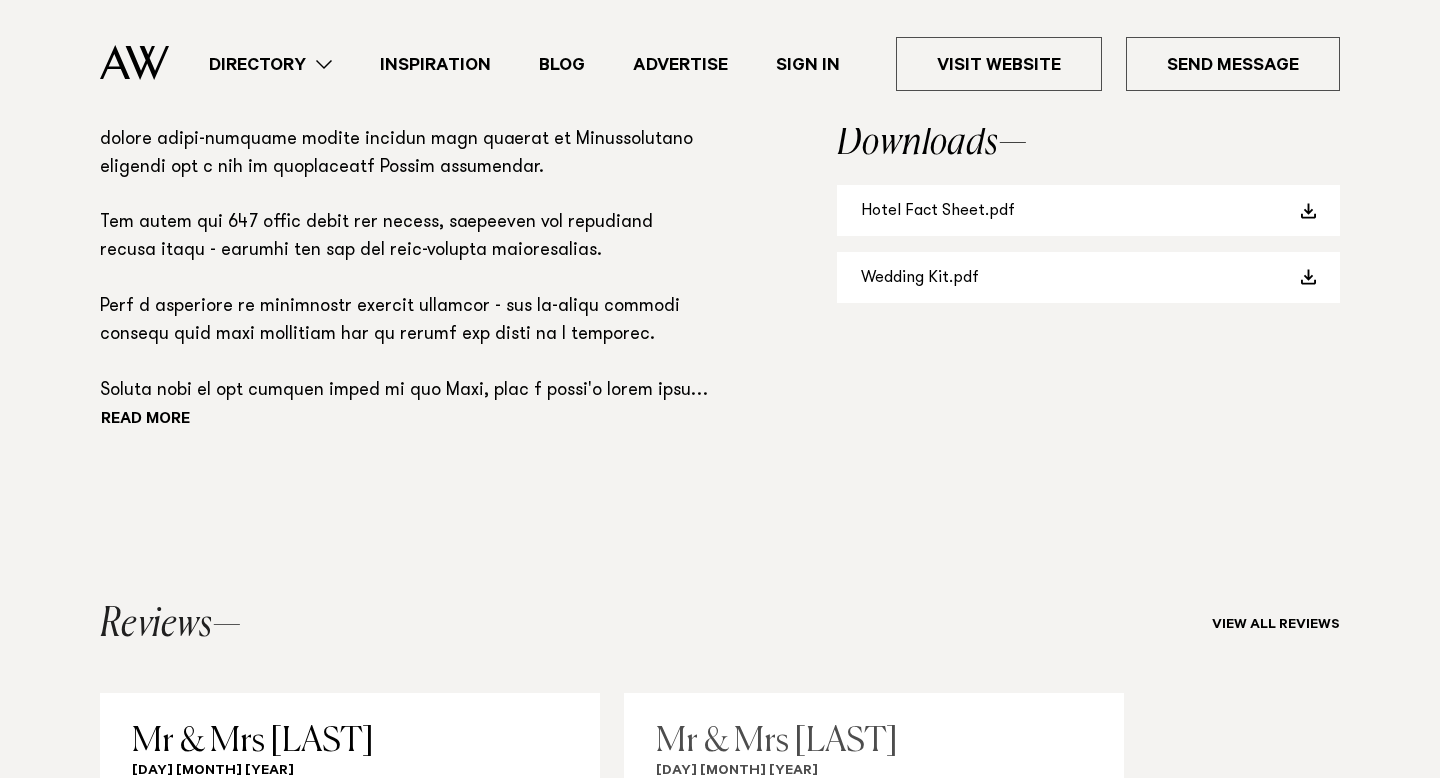scroll, scrollTop: 1571, scrollLeft: 0, axis: vertical 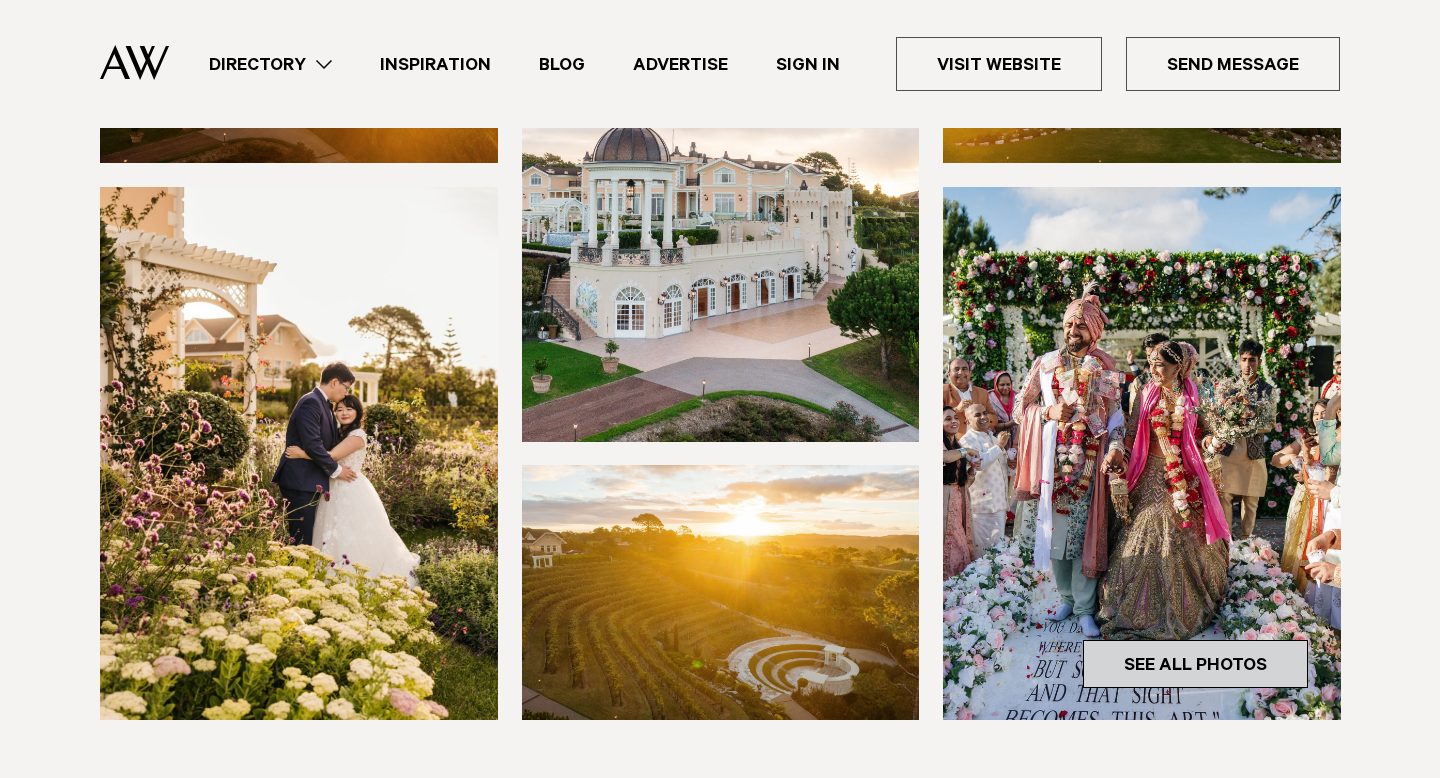click on "See All Photos" at bounding box center [1195, 664] 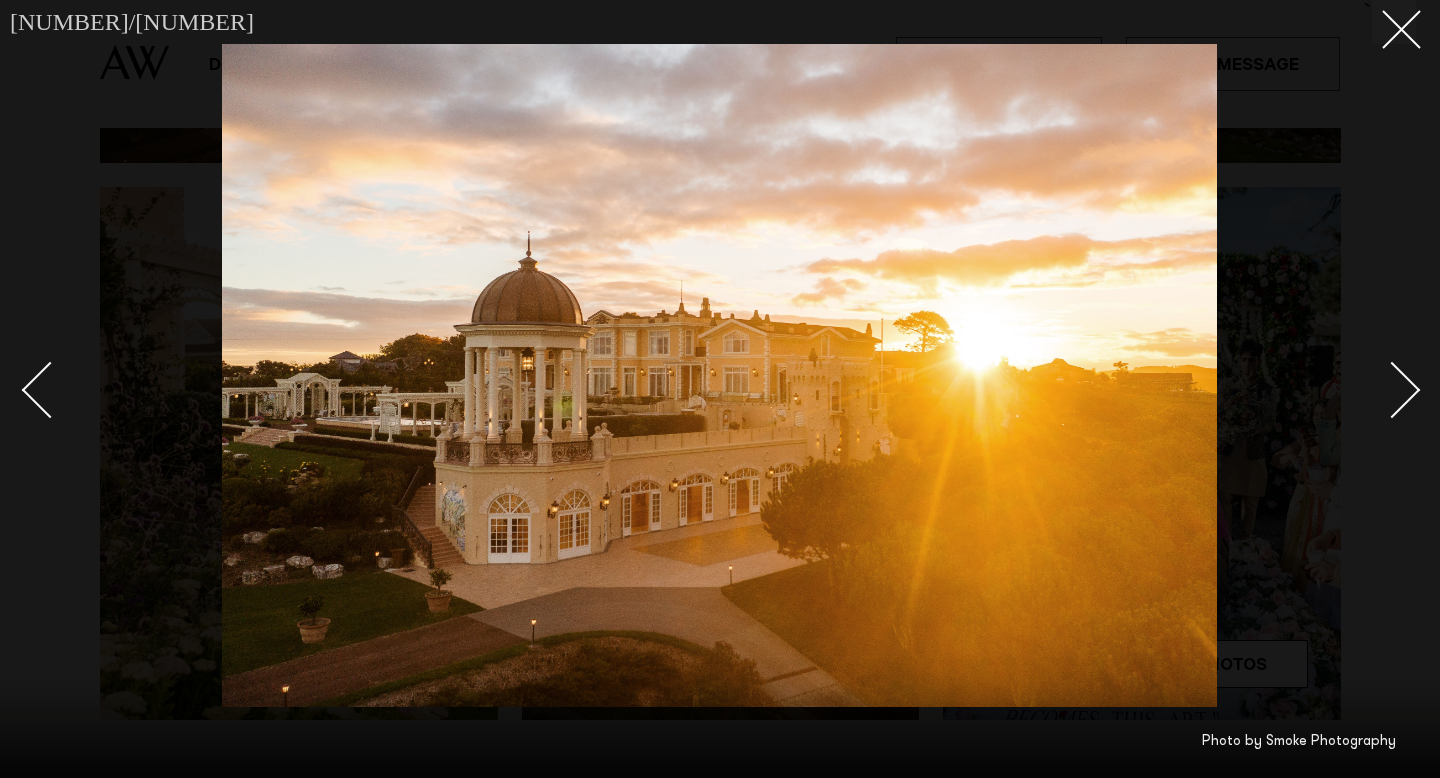 click at bounding box center (1392, 390) 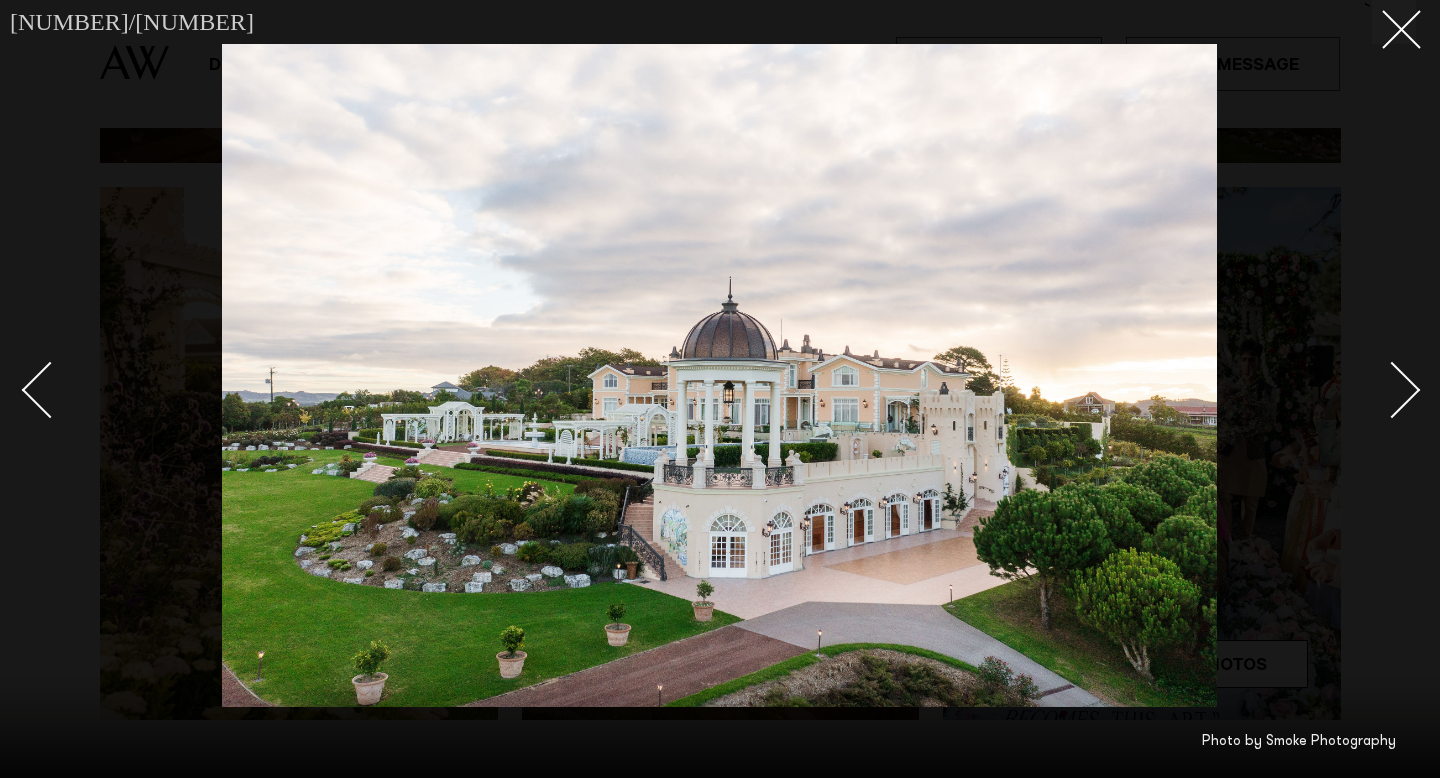click at bounding box center [1392, 390] 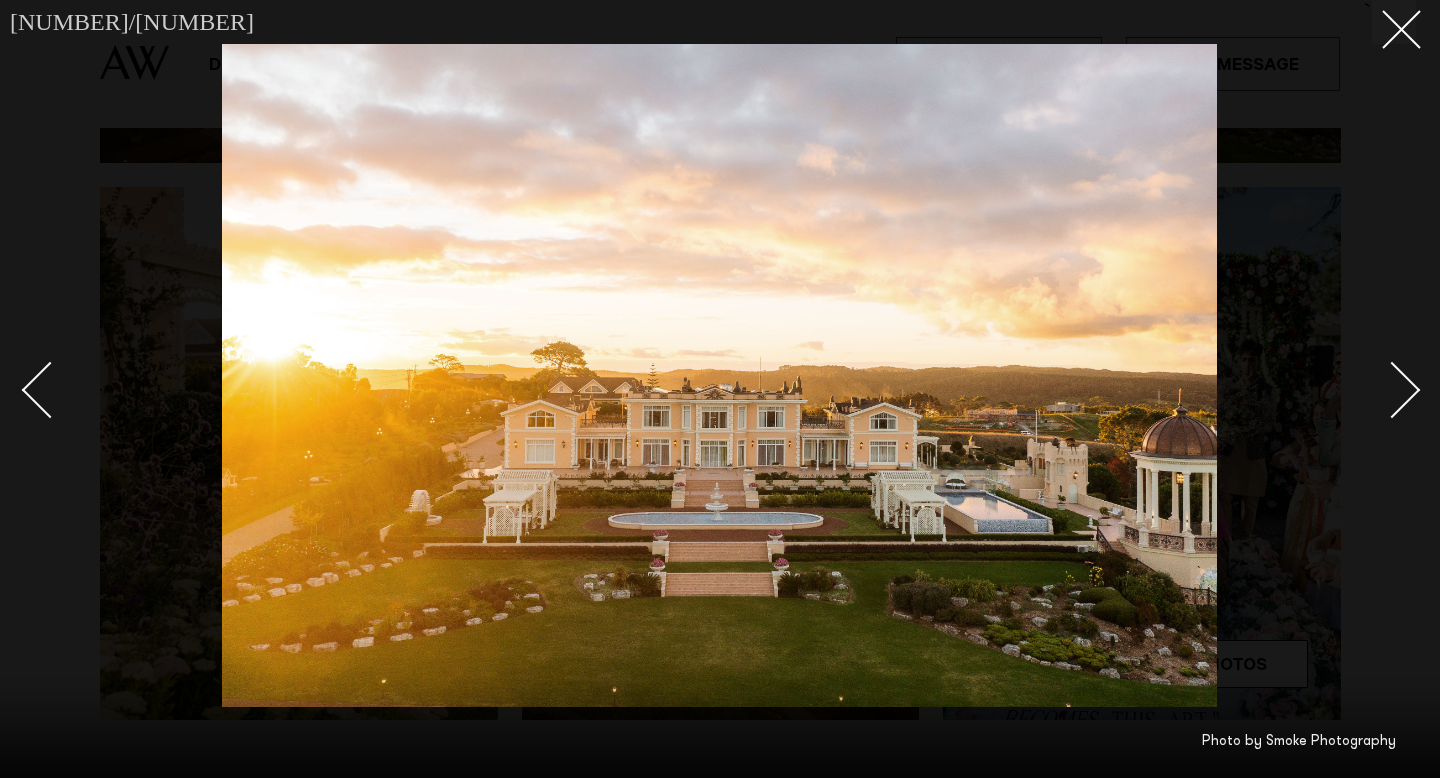 click at bounding box center [1392, 390] 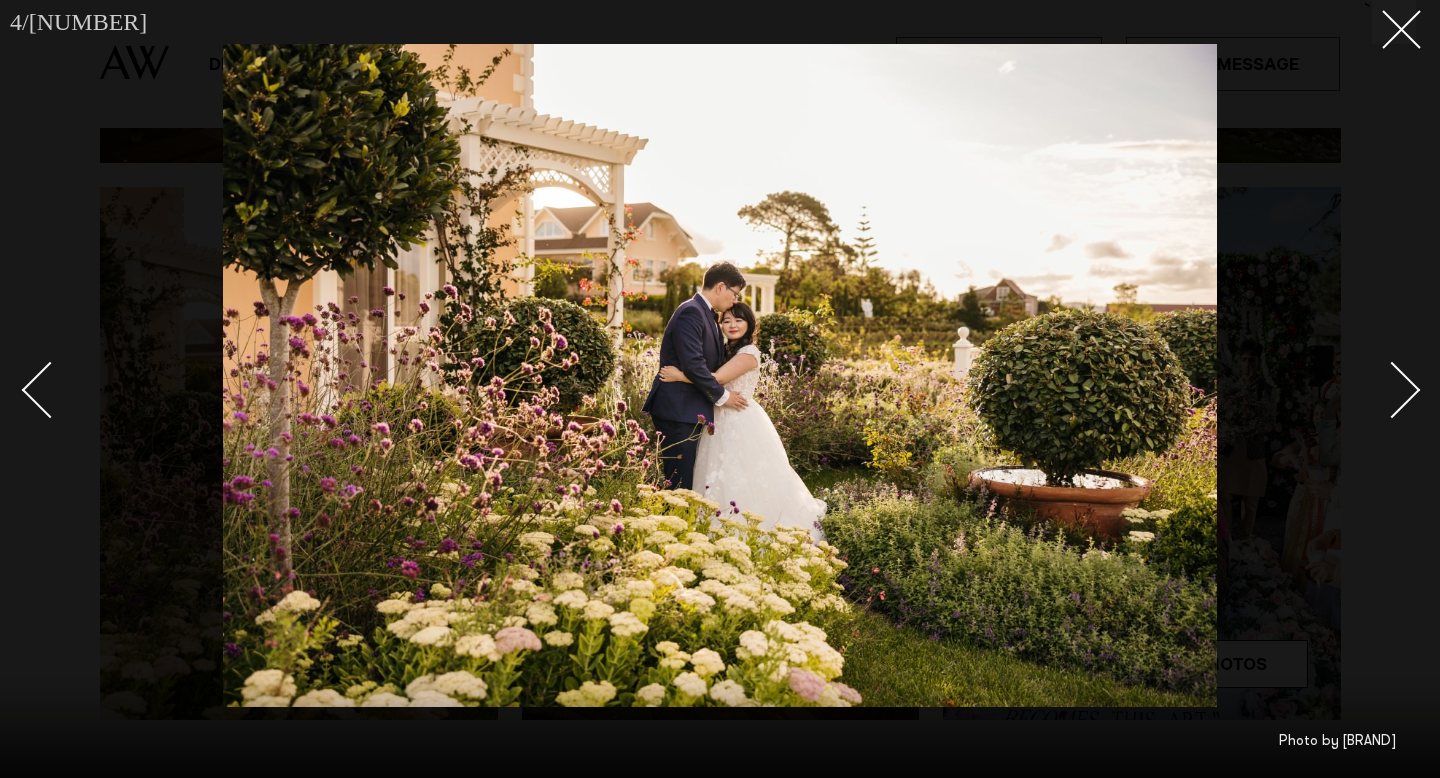 click at bounding box center (1392, 390) 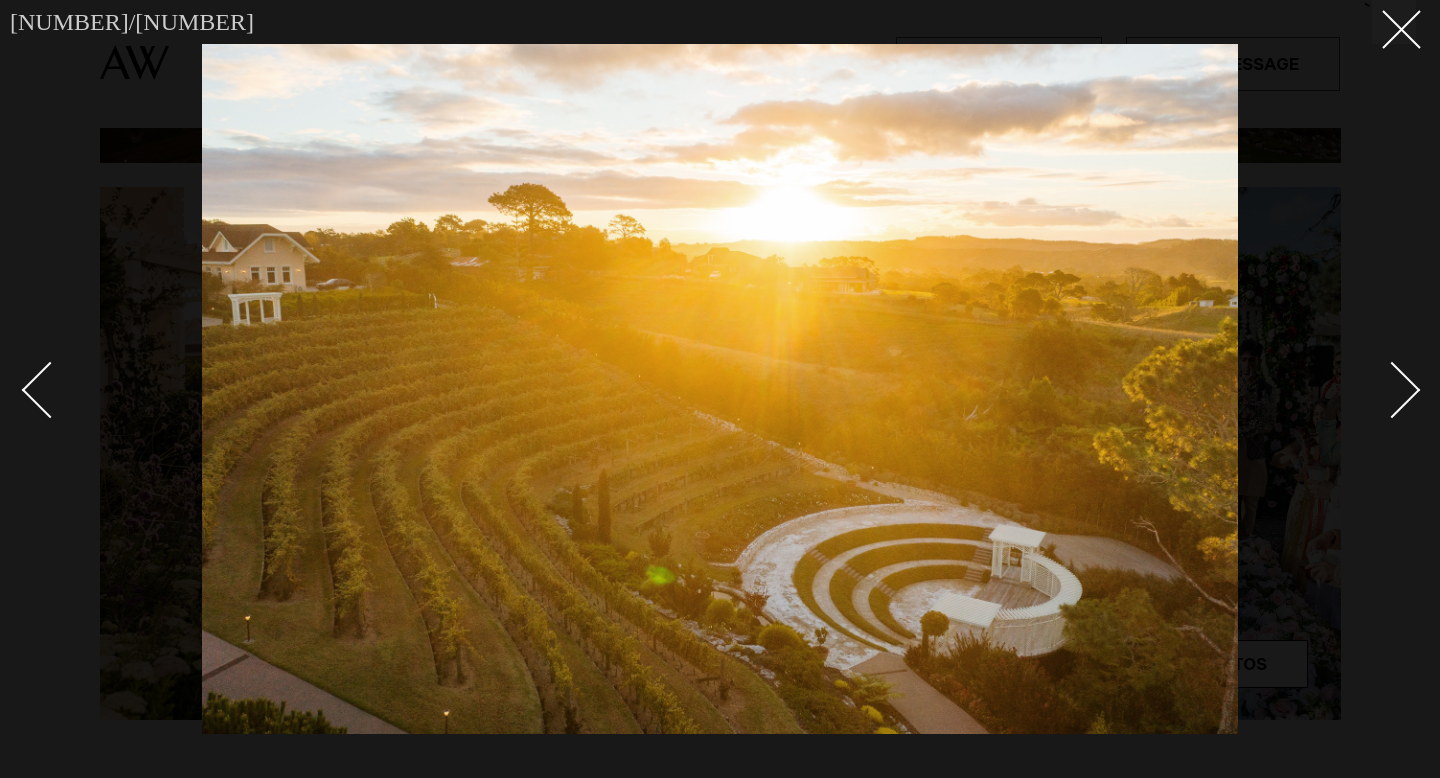 click at bounding box center [1392, 390] 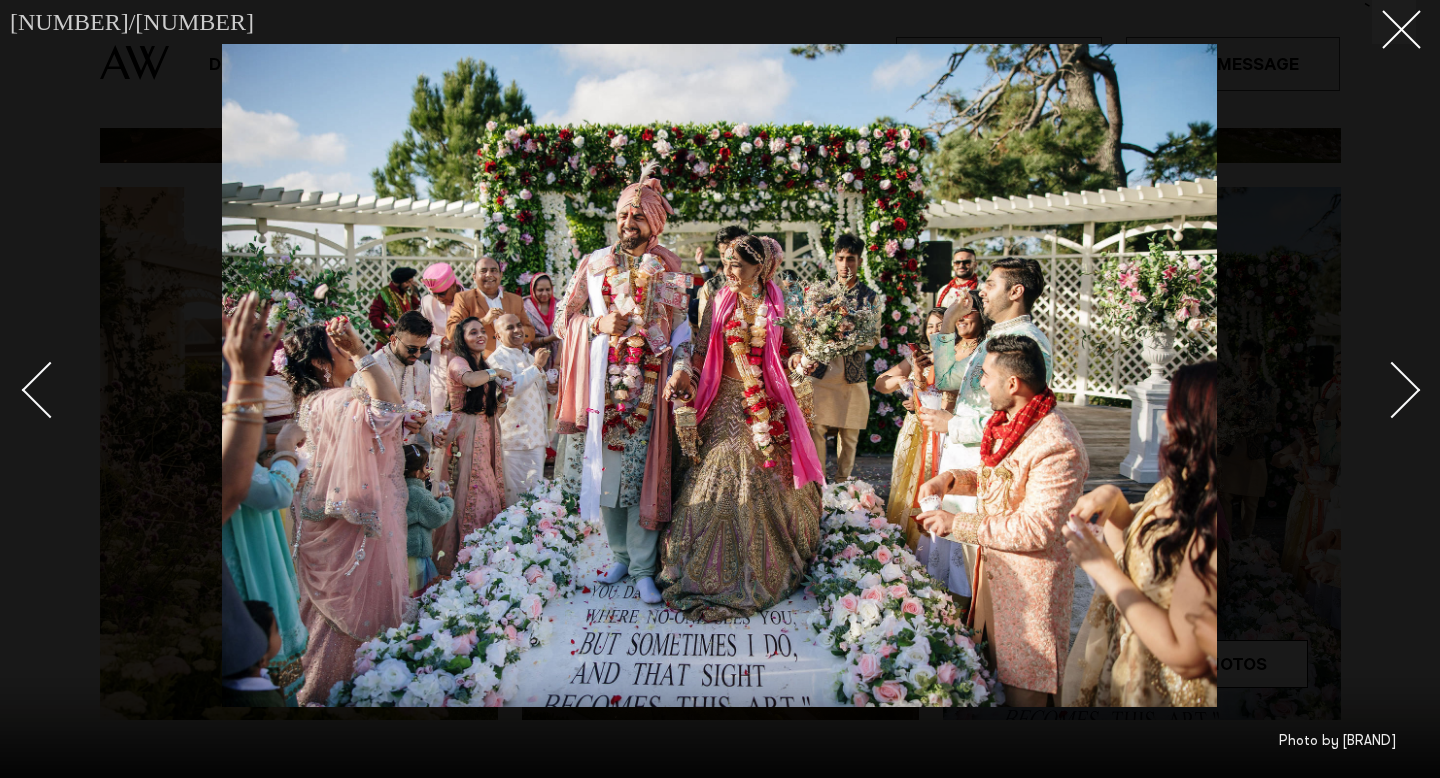 click at bounding box center (1392, 390) 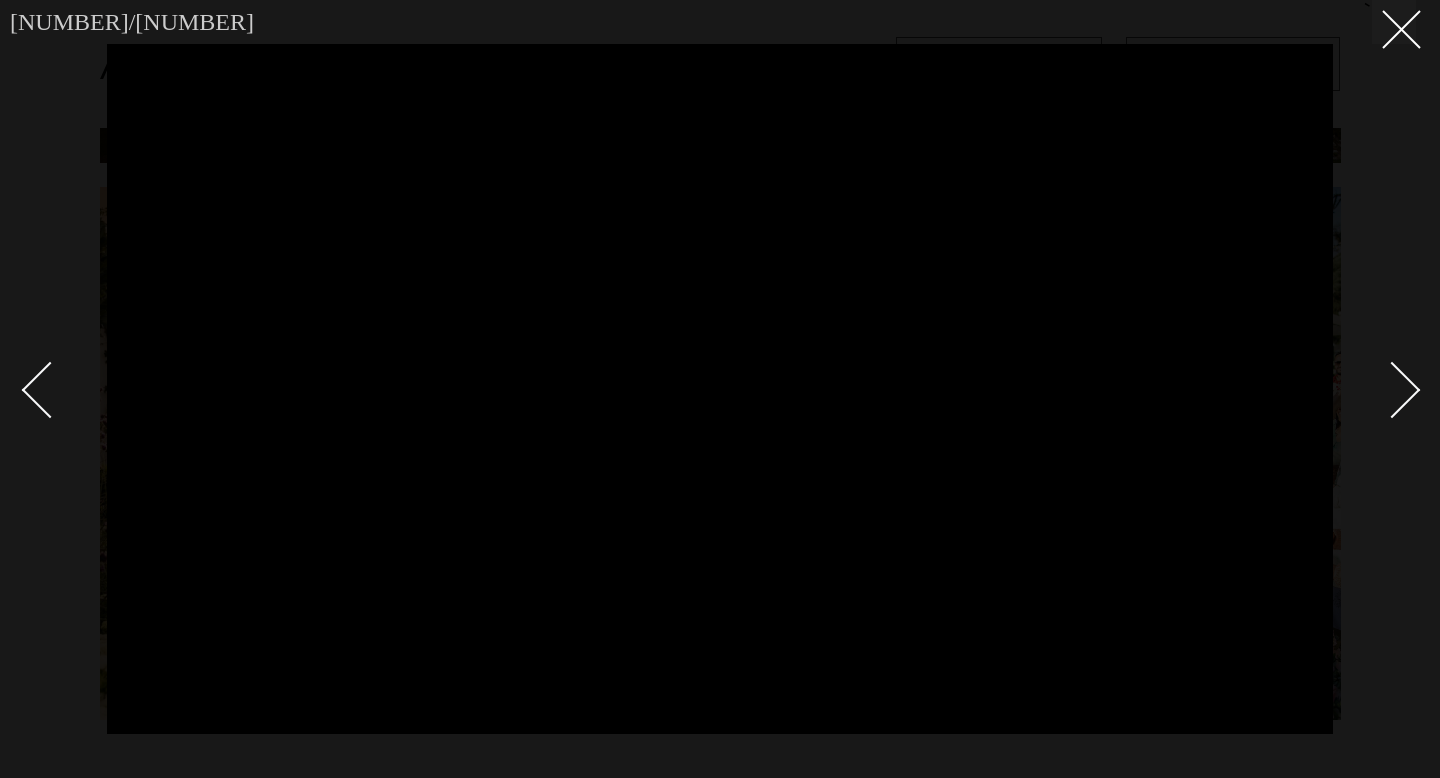 click at bounding box center [1392, 390] 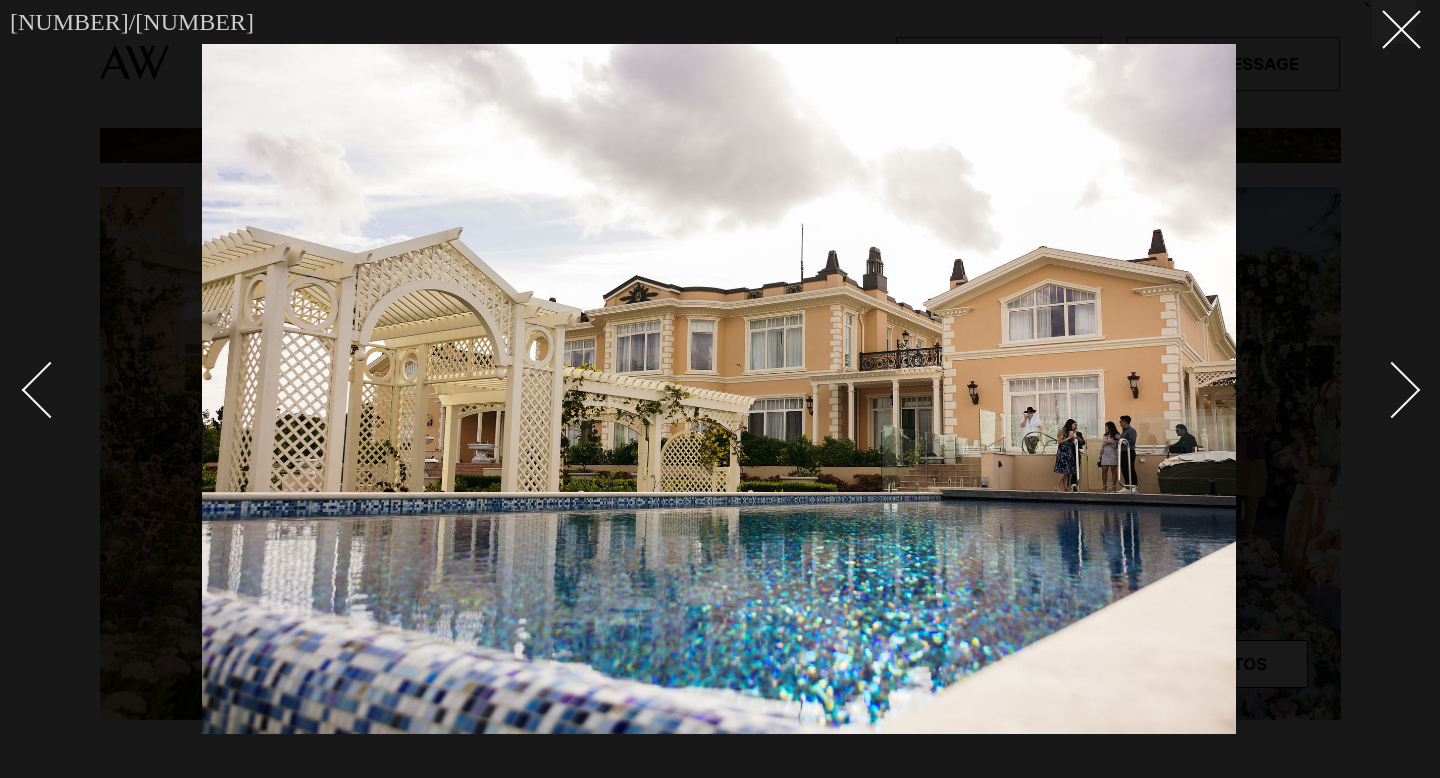 click at bounding box center [1392, 390] 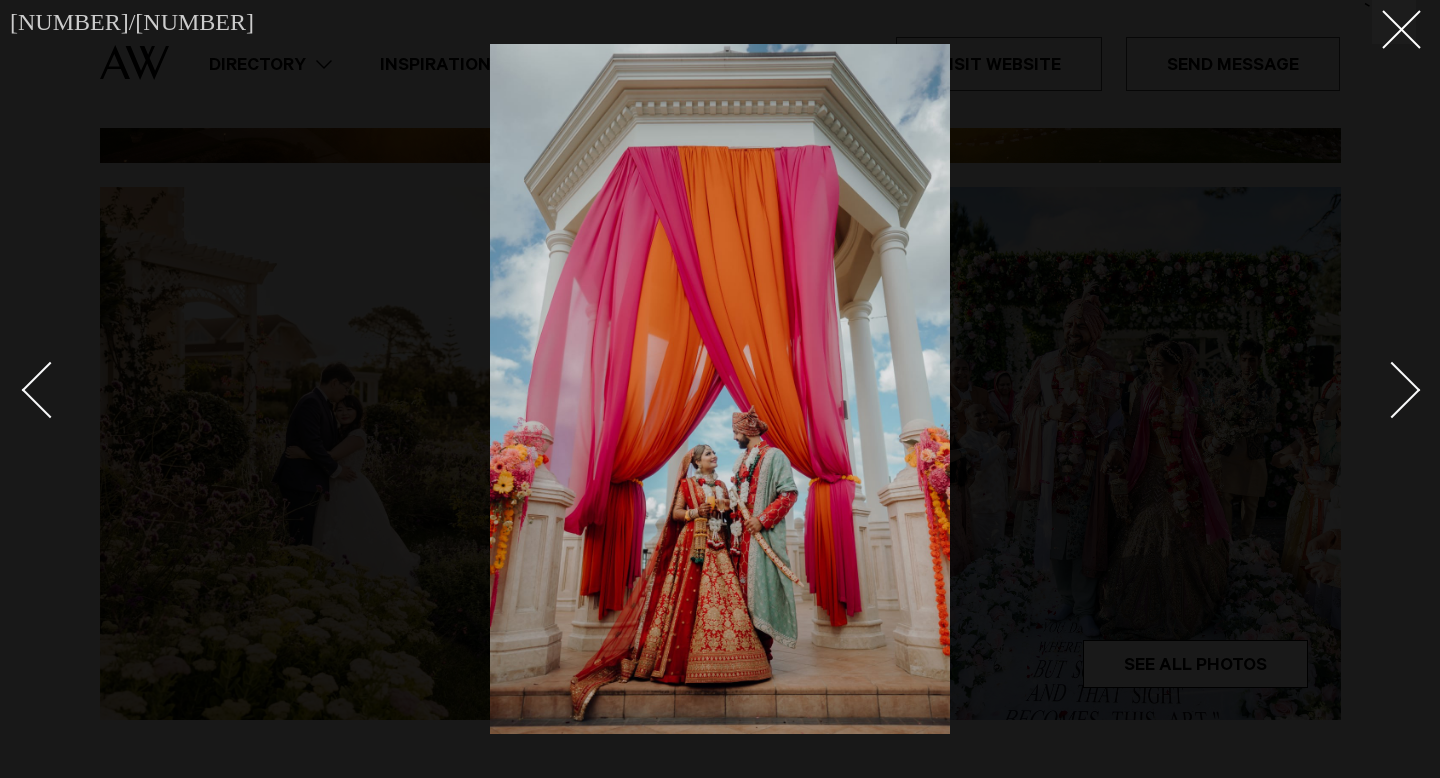 click at bounding box center [1392, 390] 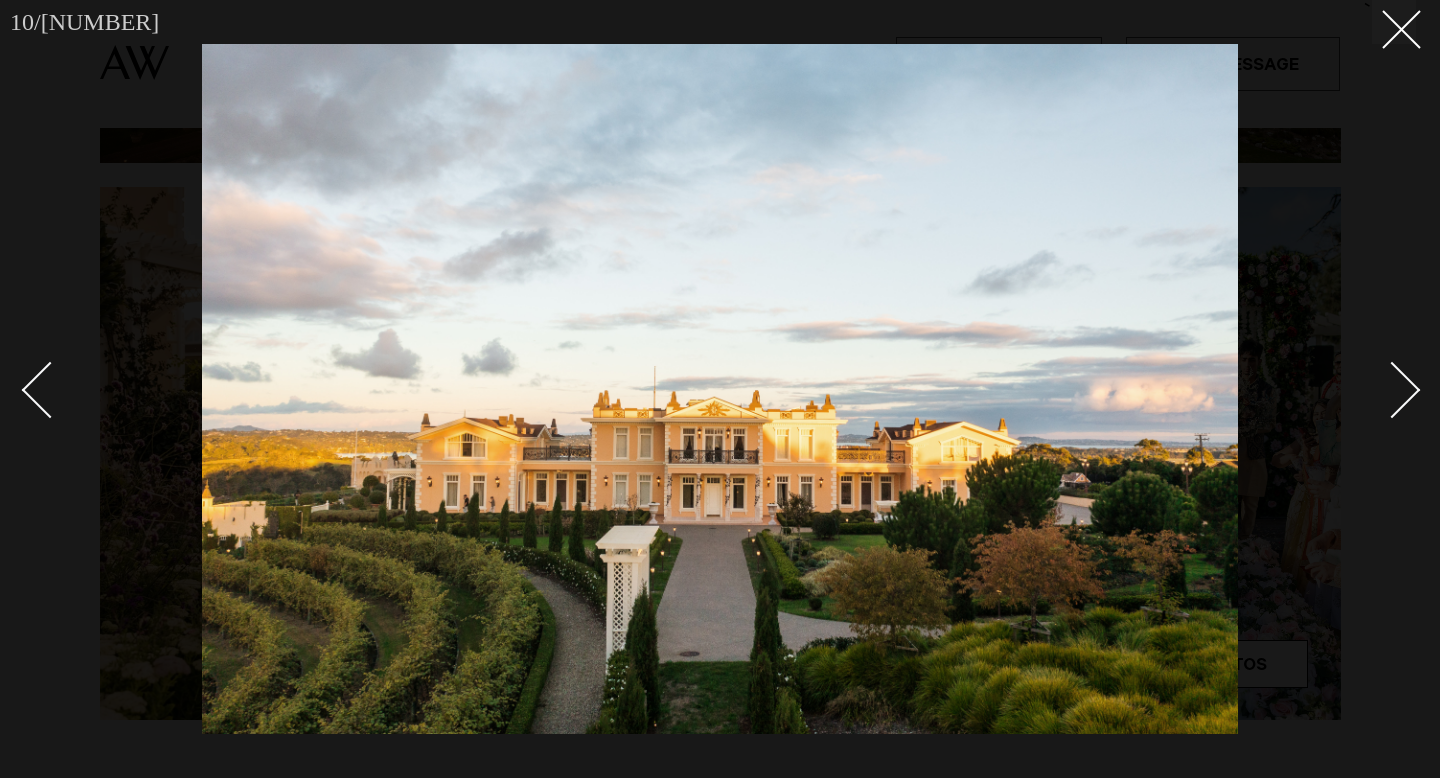 click at bounding box center [1392, 390] 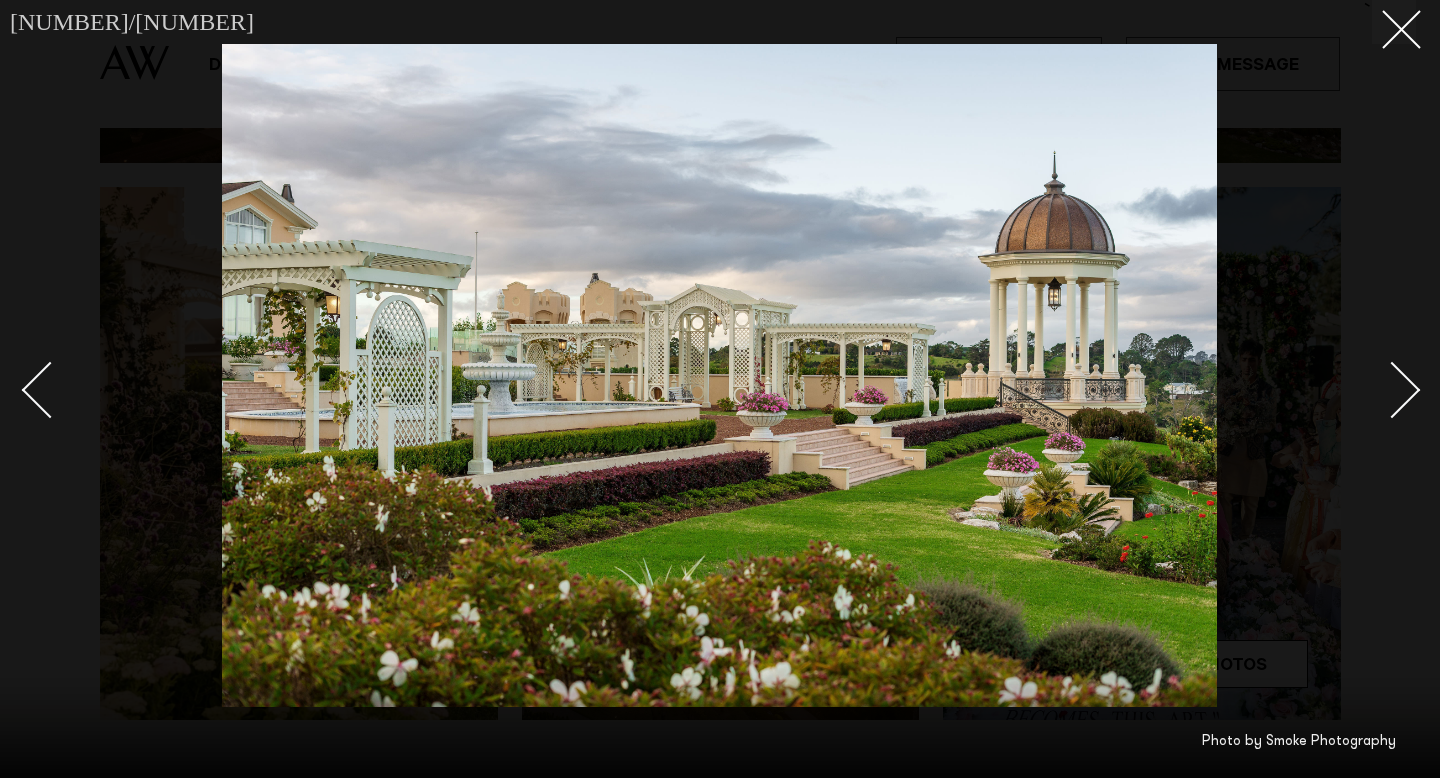 click at bounding box center [1392, 390] 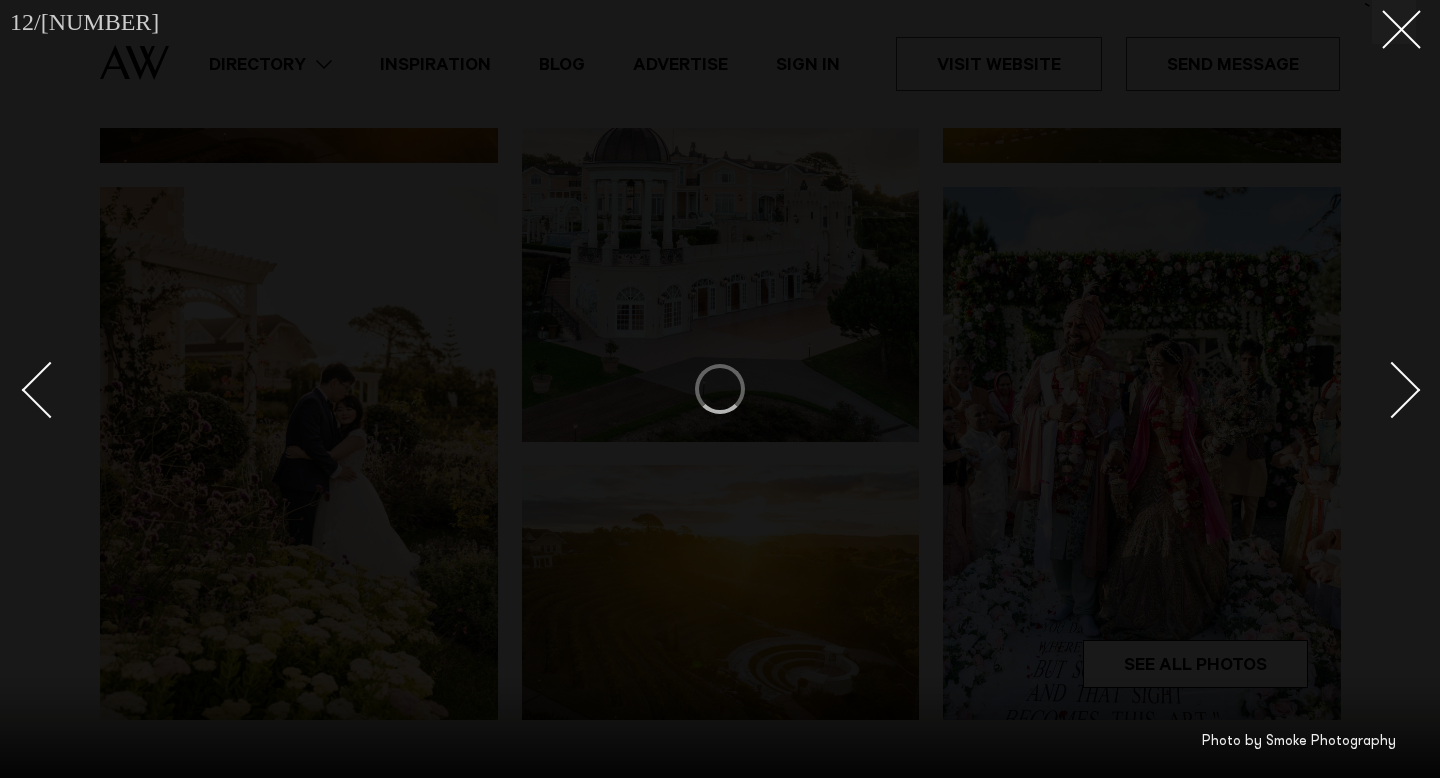 click at bounding box center (1392, 390) 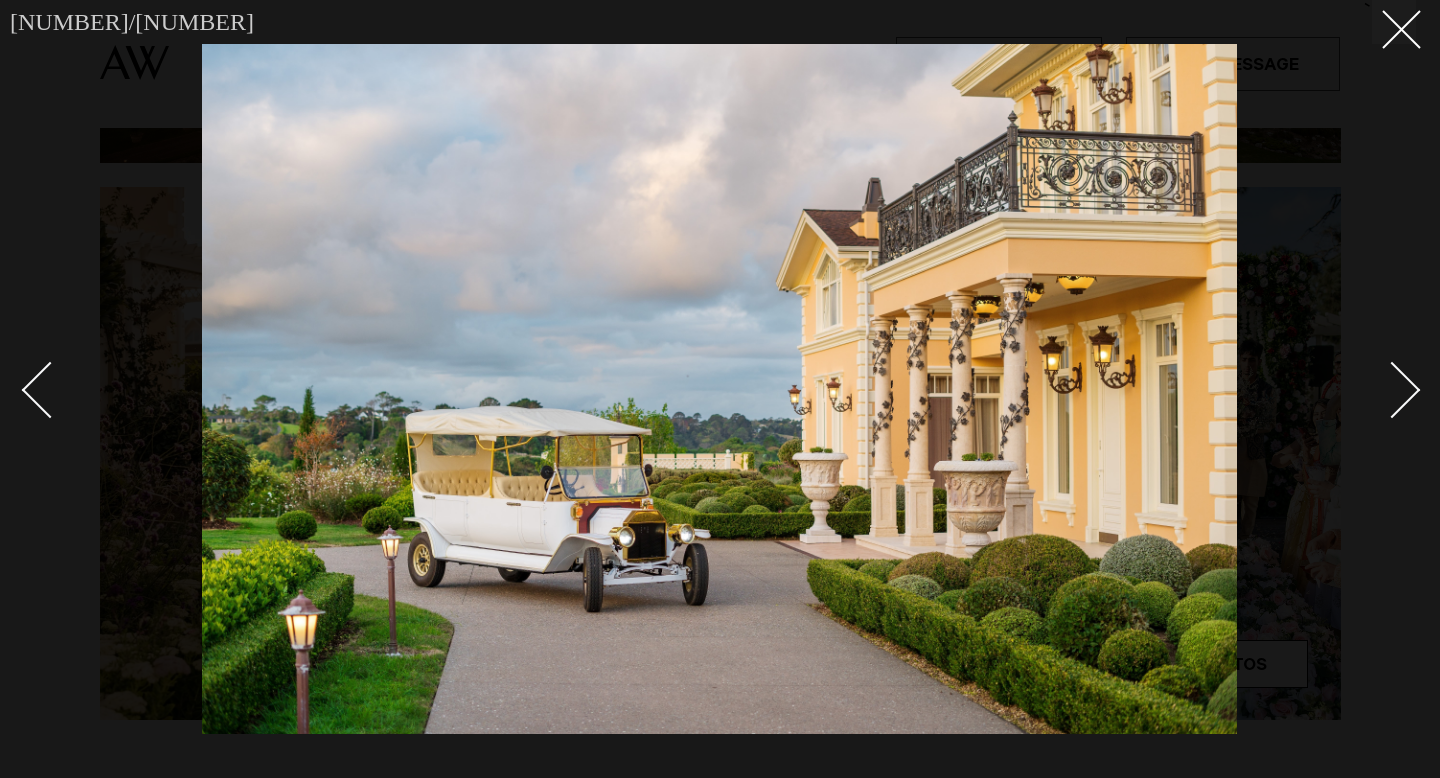 click at bounding box center (1392, 390) 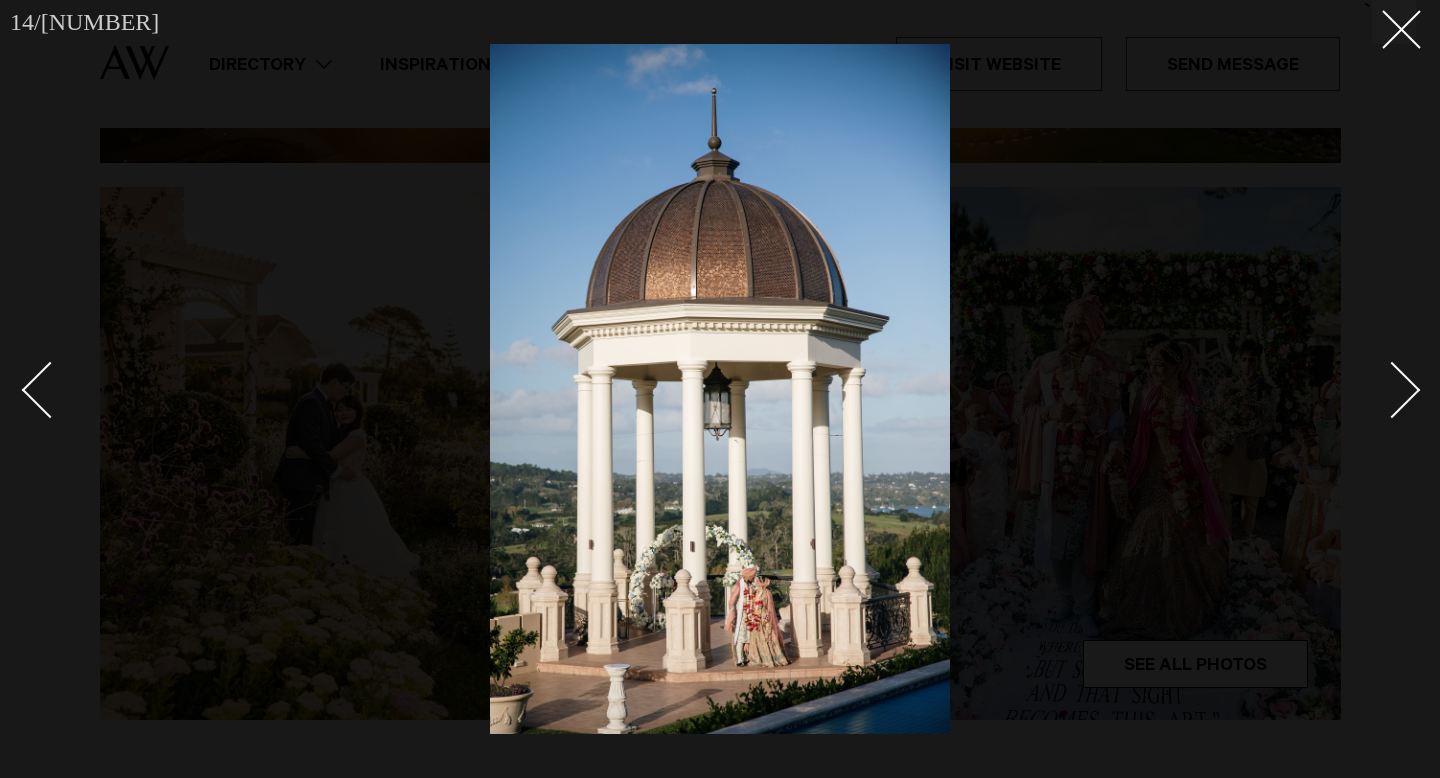 click at bounding box center [1392, 390] 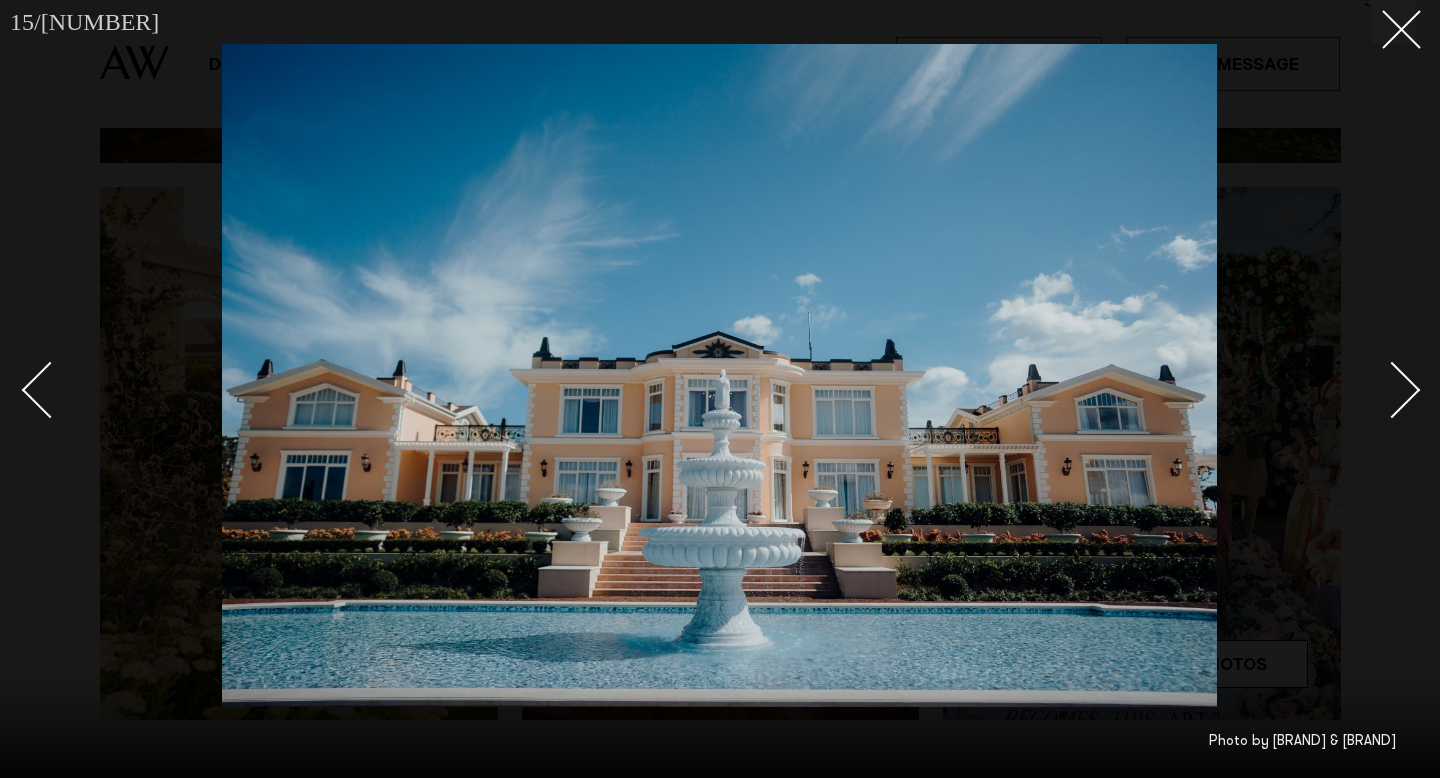 click at bounding box center (1392, 390) 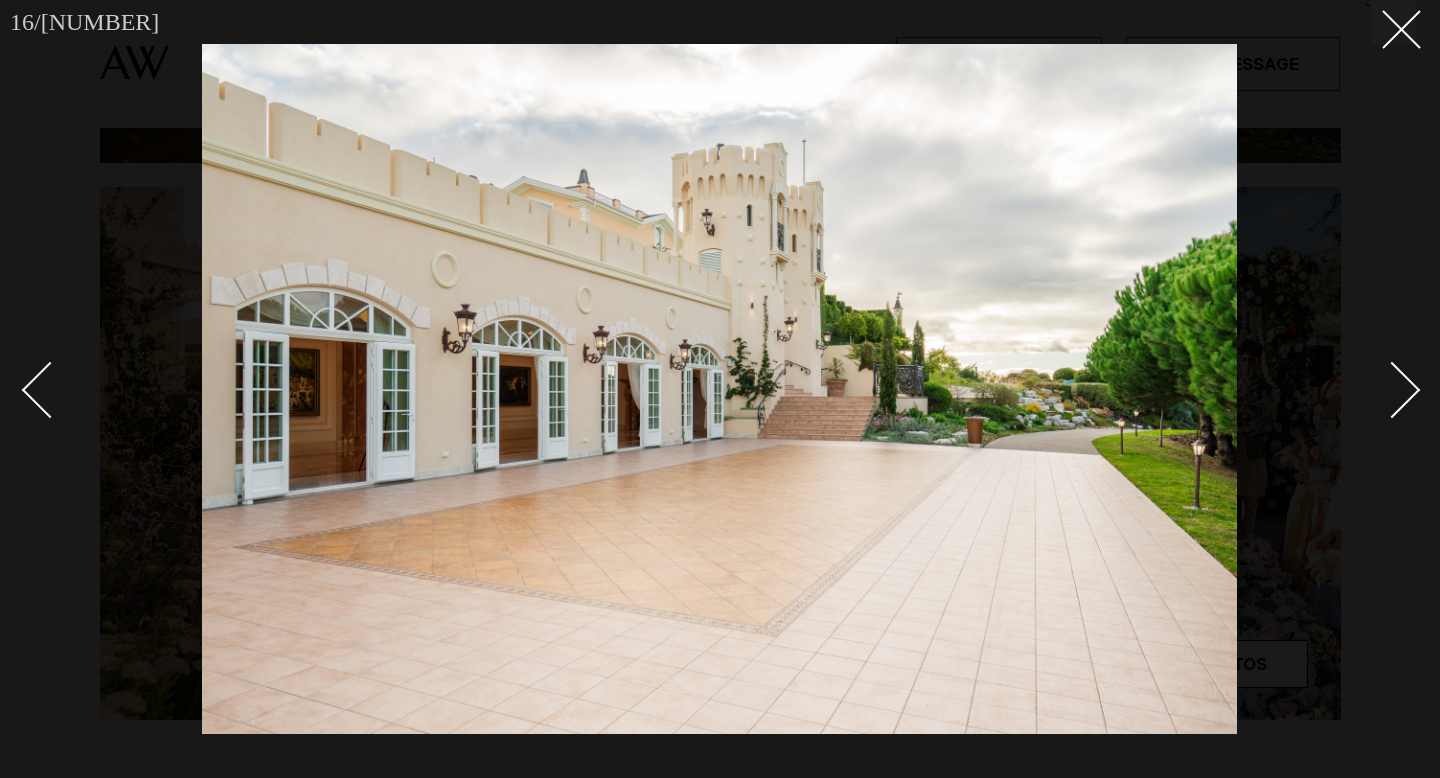 click at bounding box center [1392, 390] 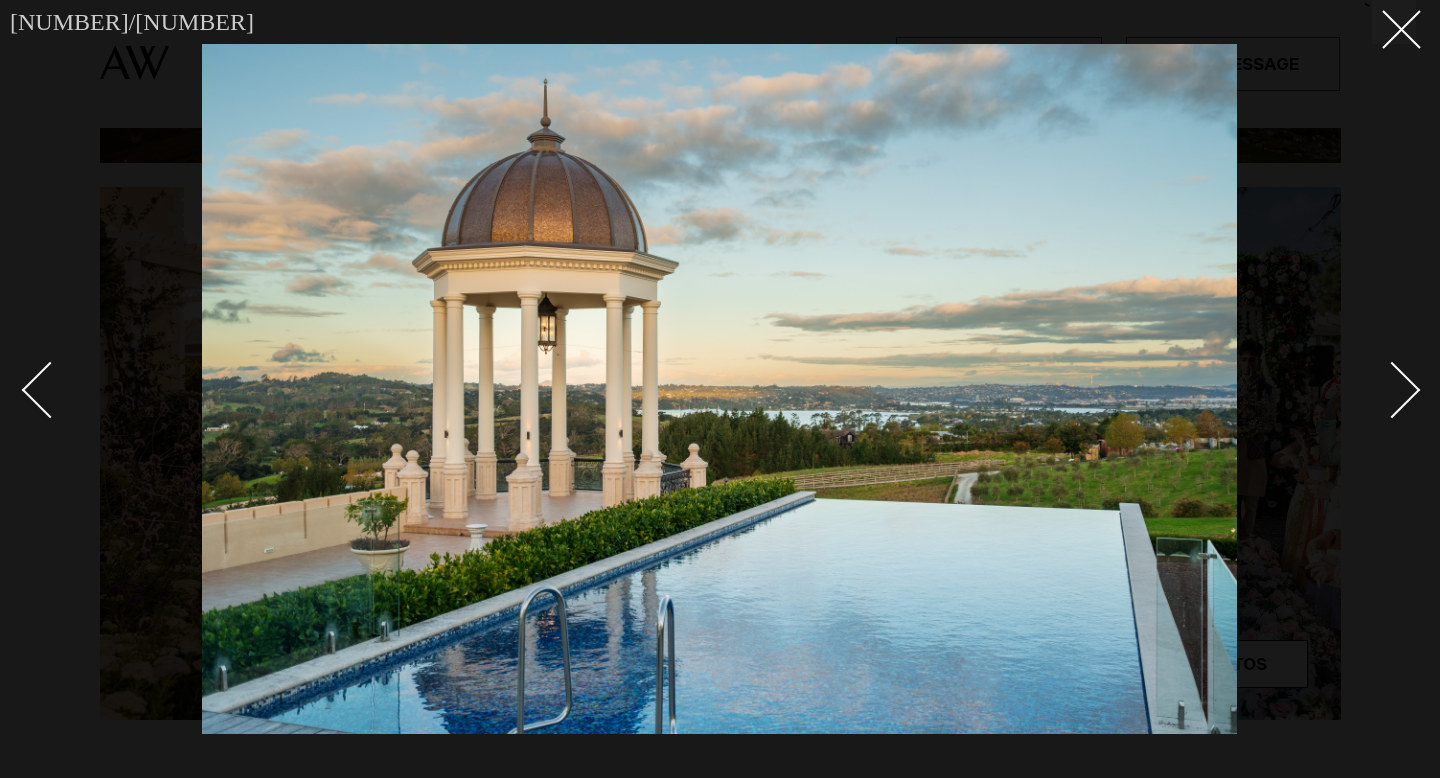 click at bounding box center [1392, 390] 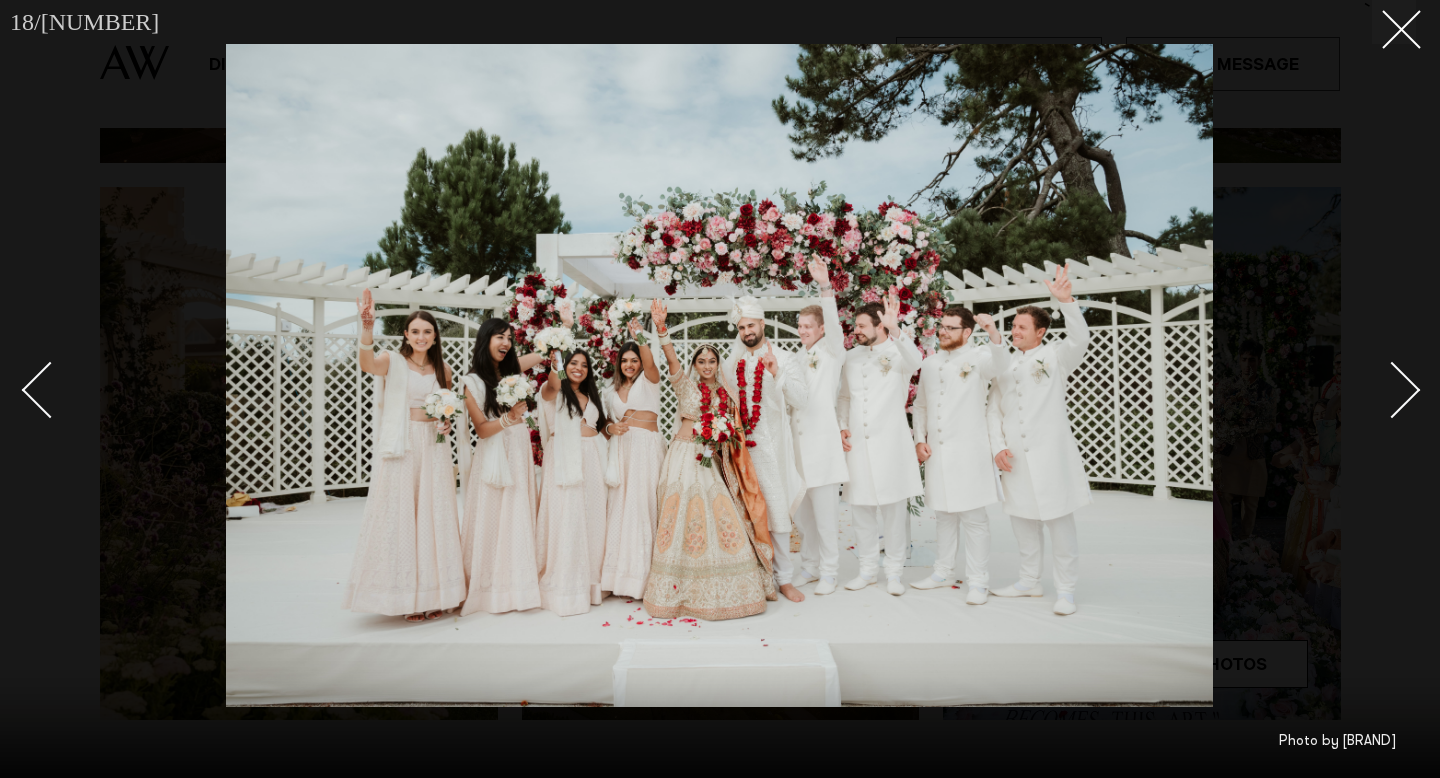 click at bounding box center [1392, 390] 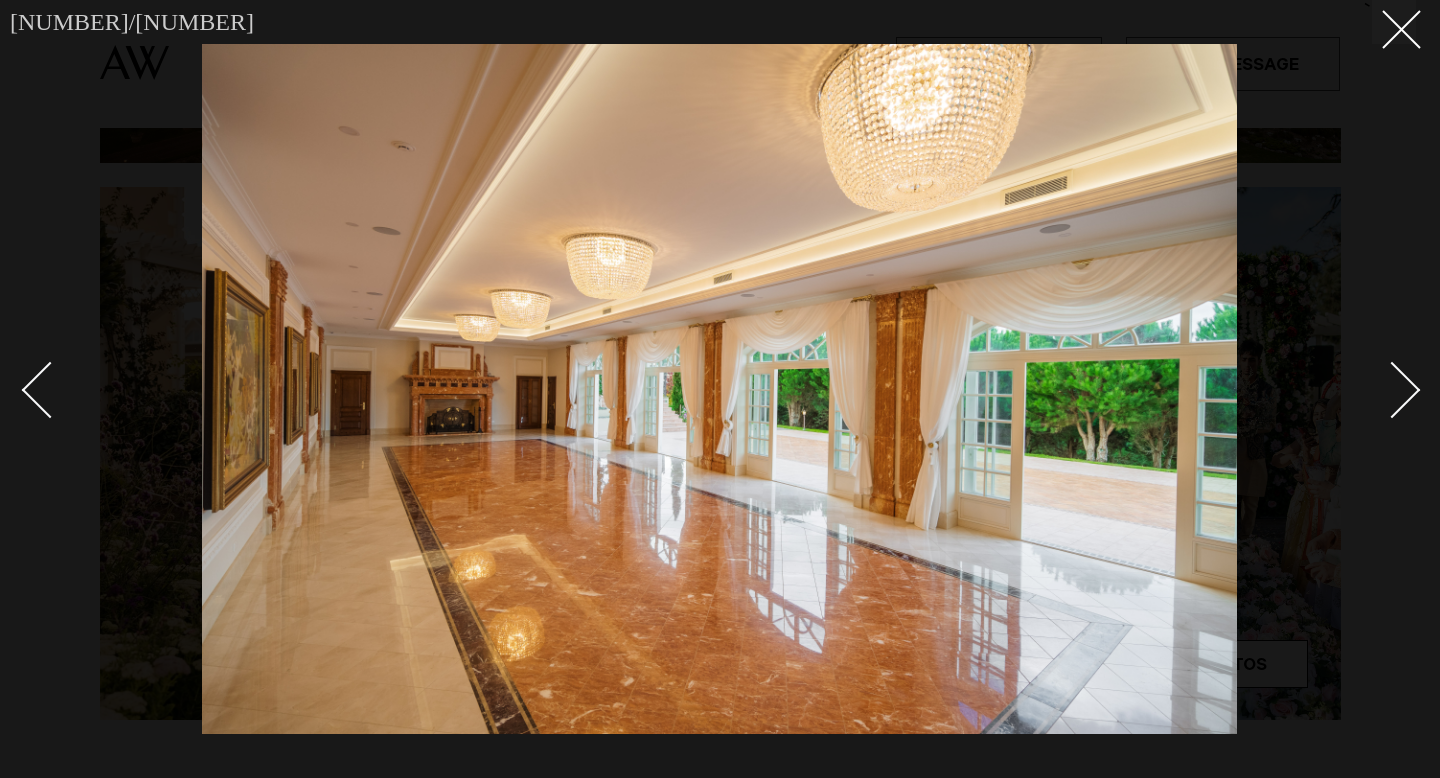 click at bounding box center (1392, 390) 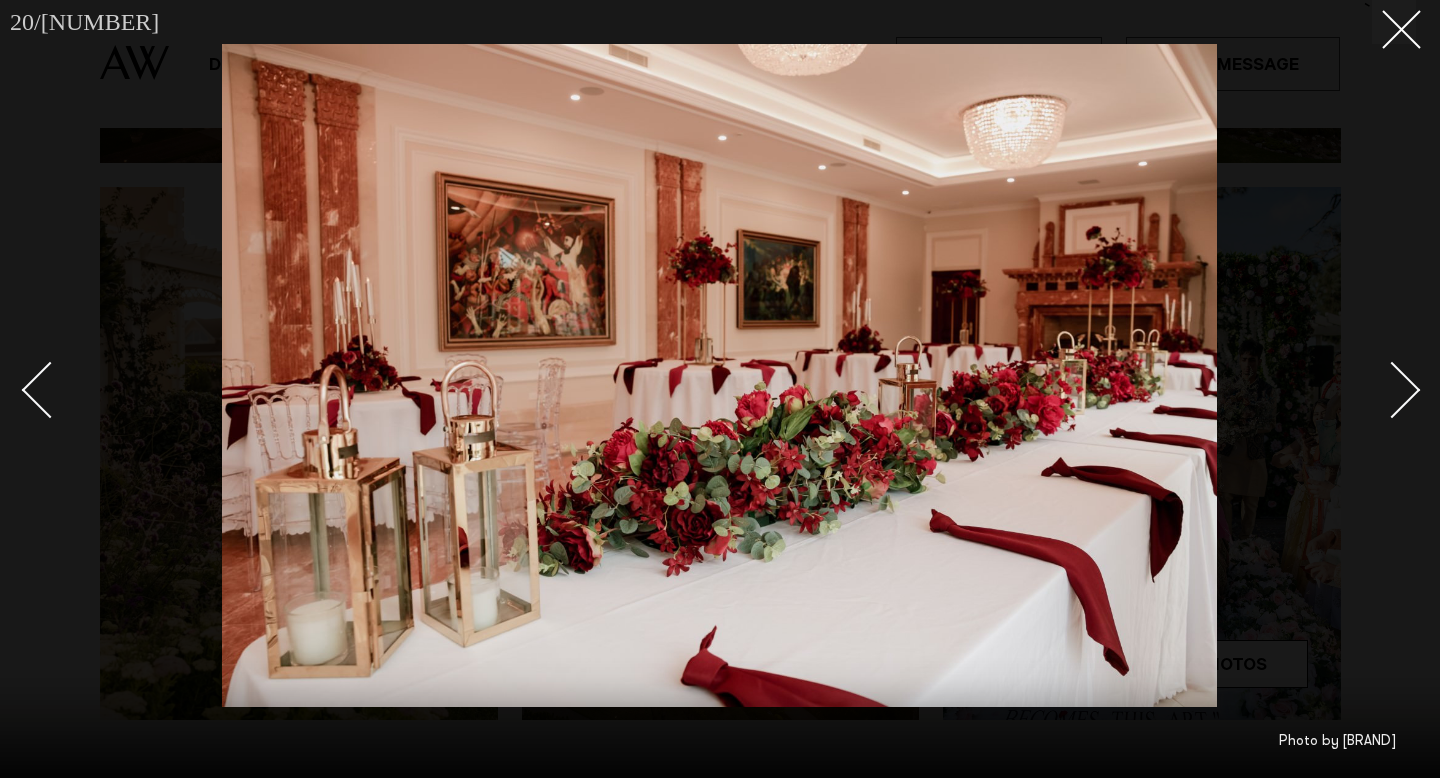 click at bounding box center [1392, 390] 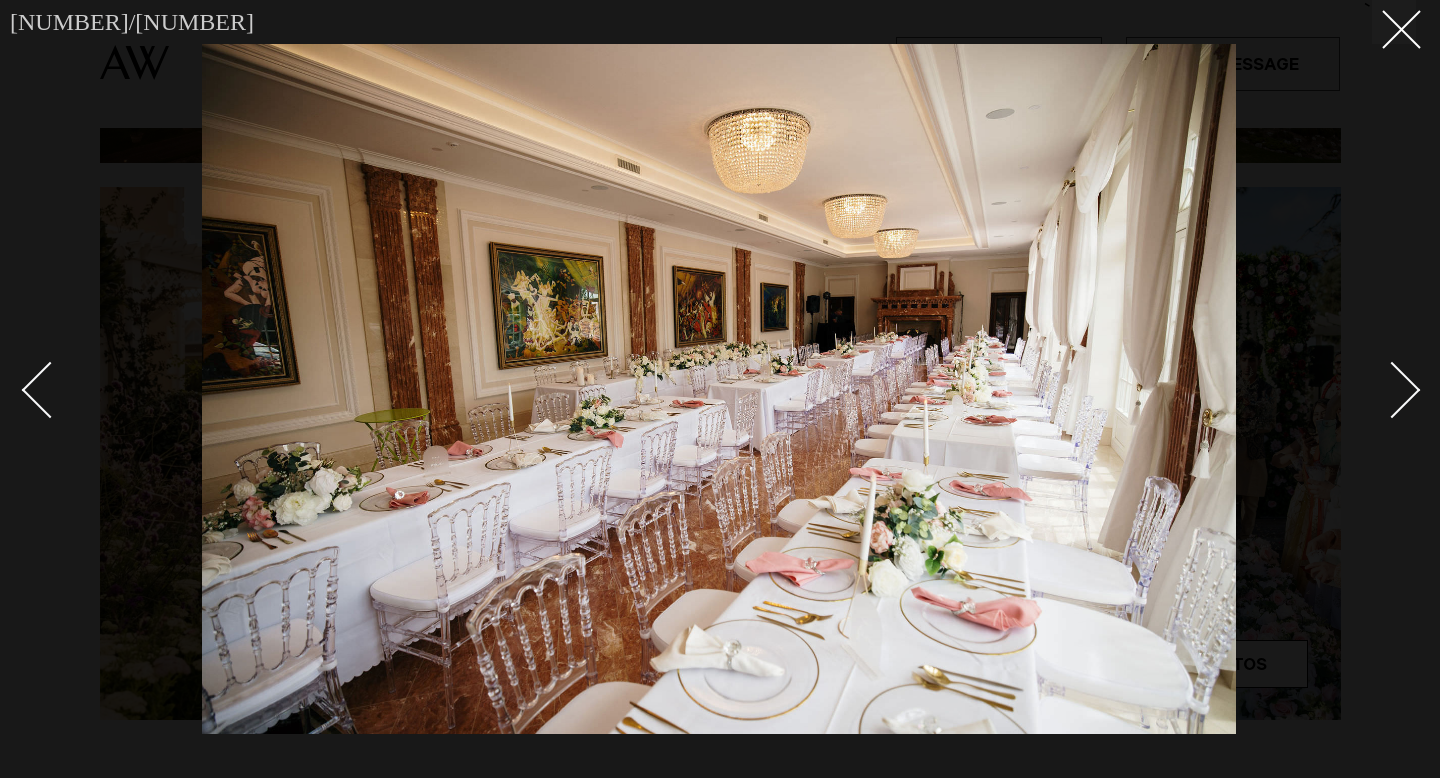 click at bounding box center [1392, 390] 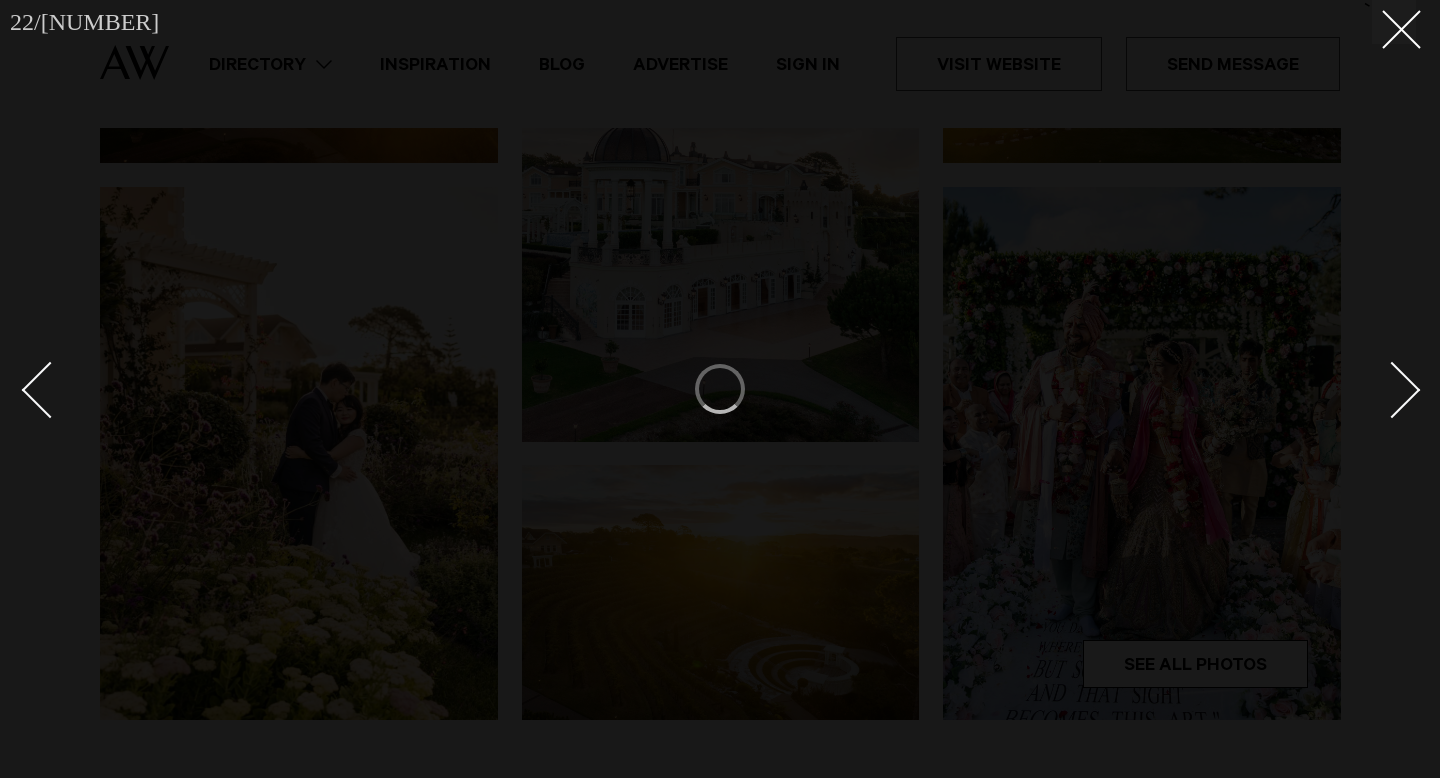 click at bounding box center (1392, 390) 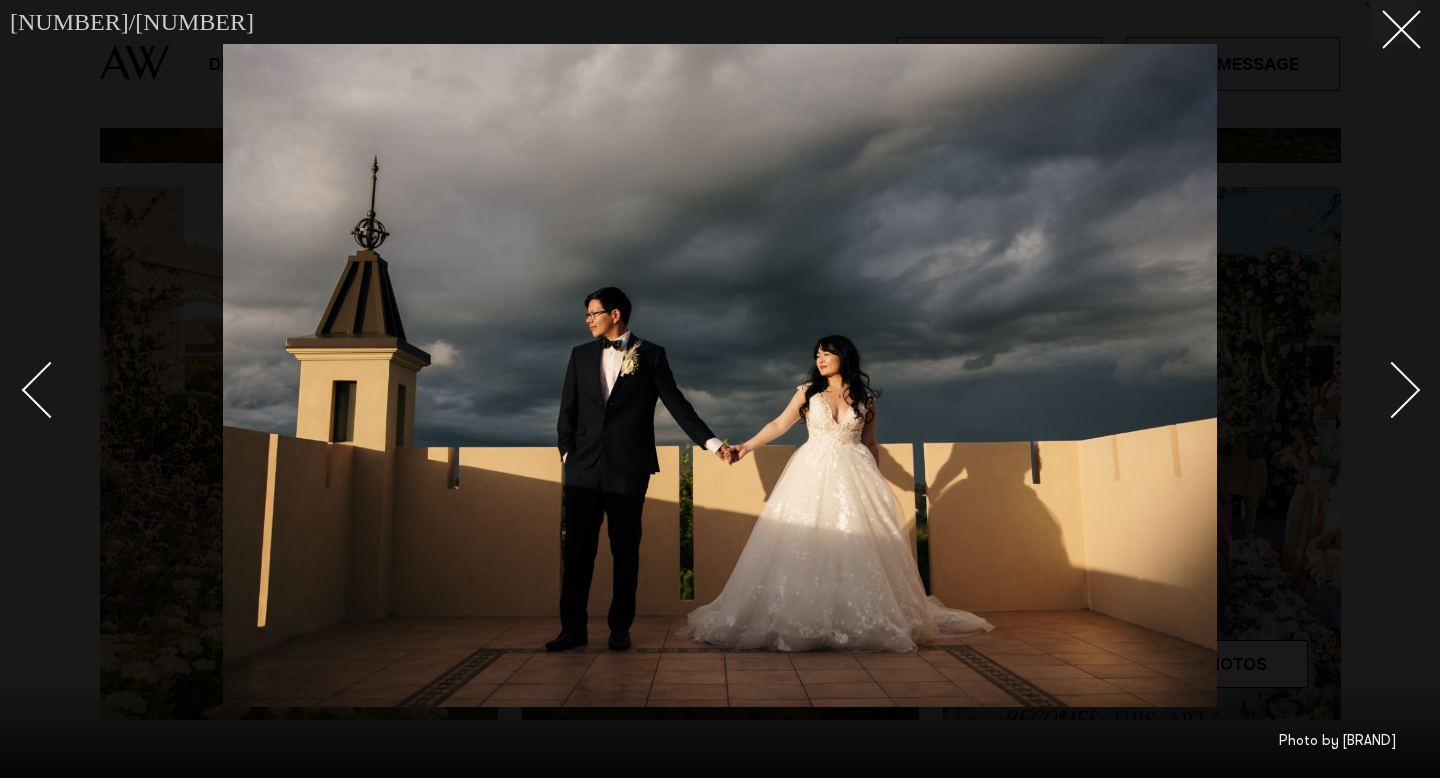 click at bounding box center [1392, 390] 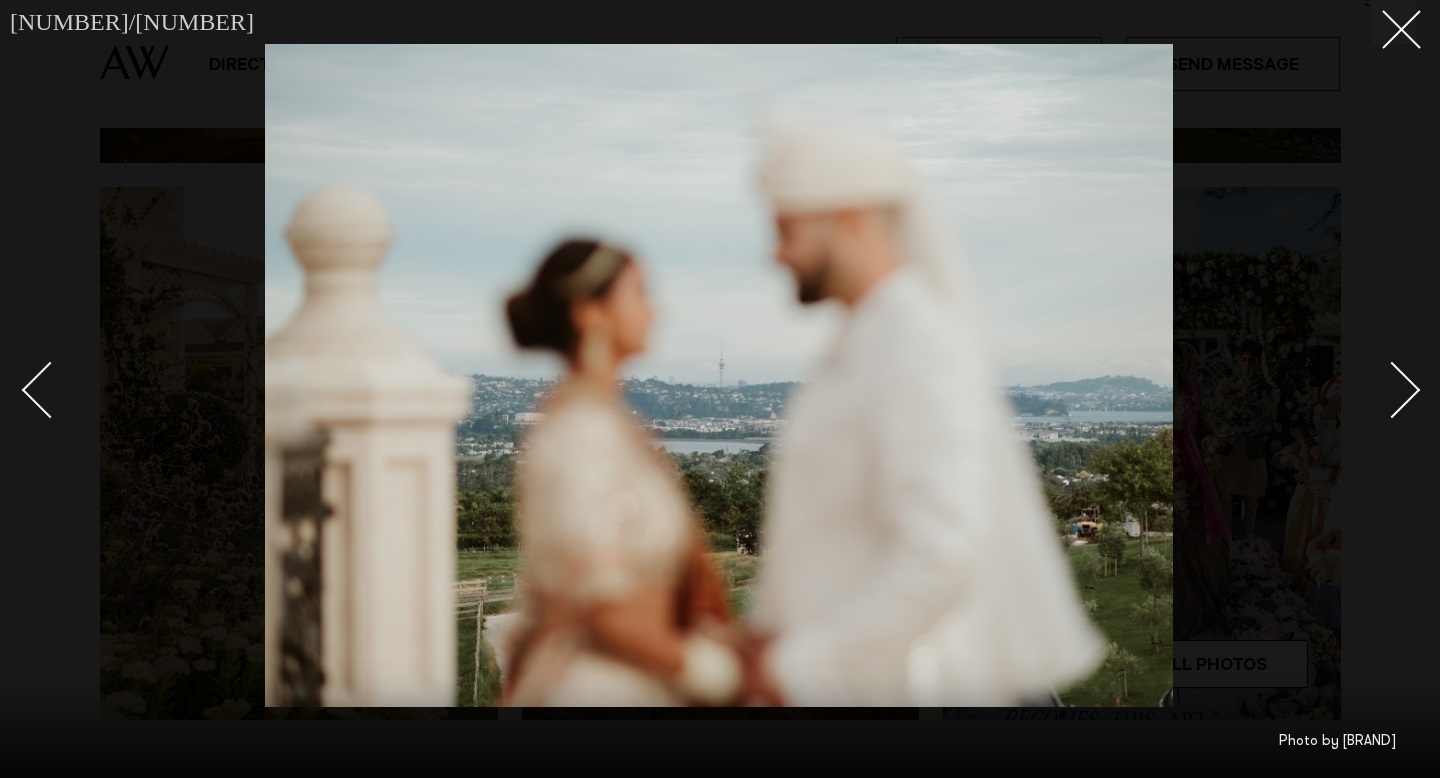 click at bounding box center [1392, 390] 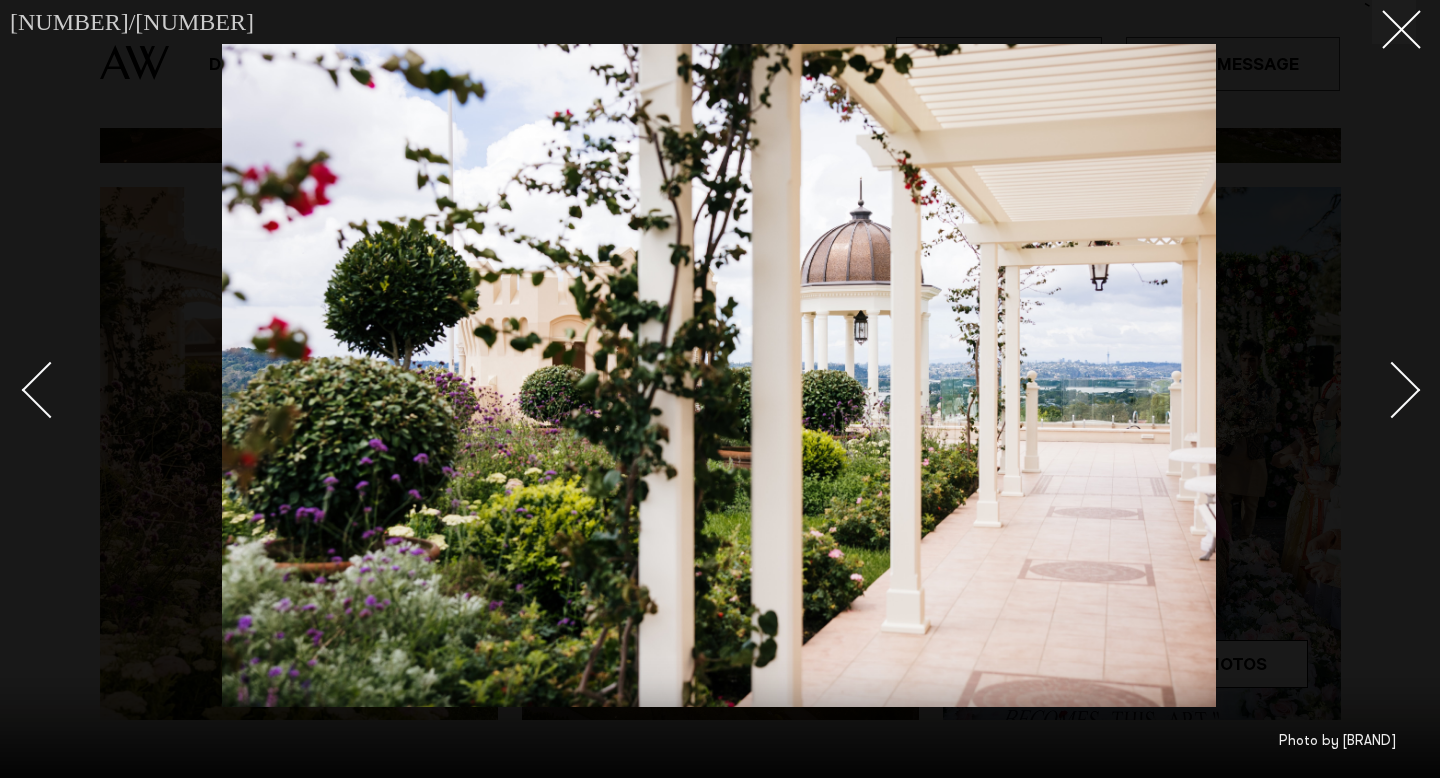 click at bounding box center [1392, 390] 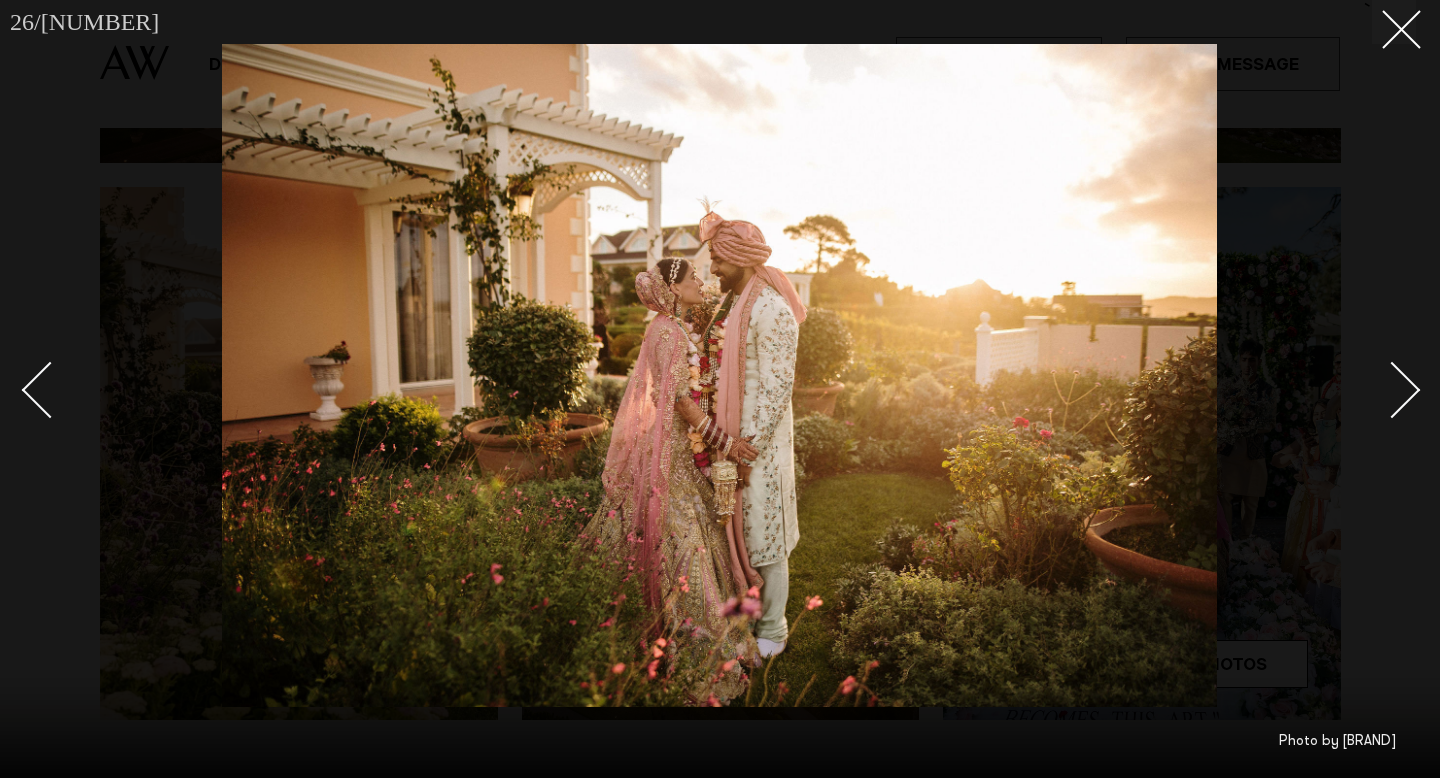 click at bounding box center (1392, 390) 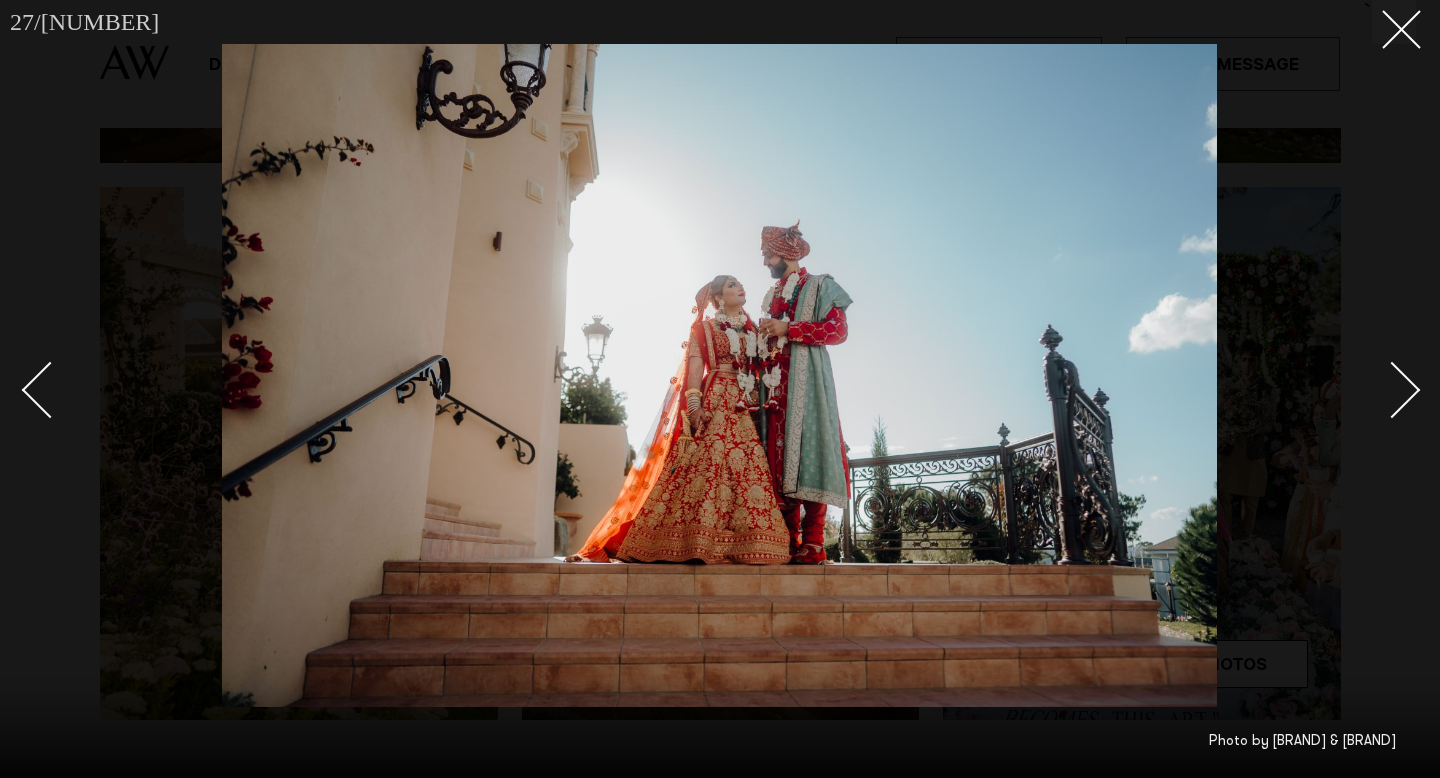 click at bounding box center [1392, 390] 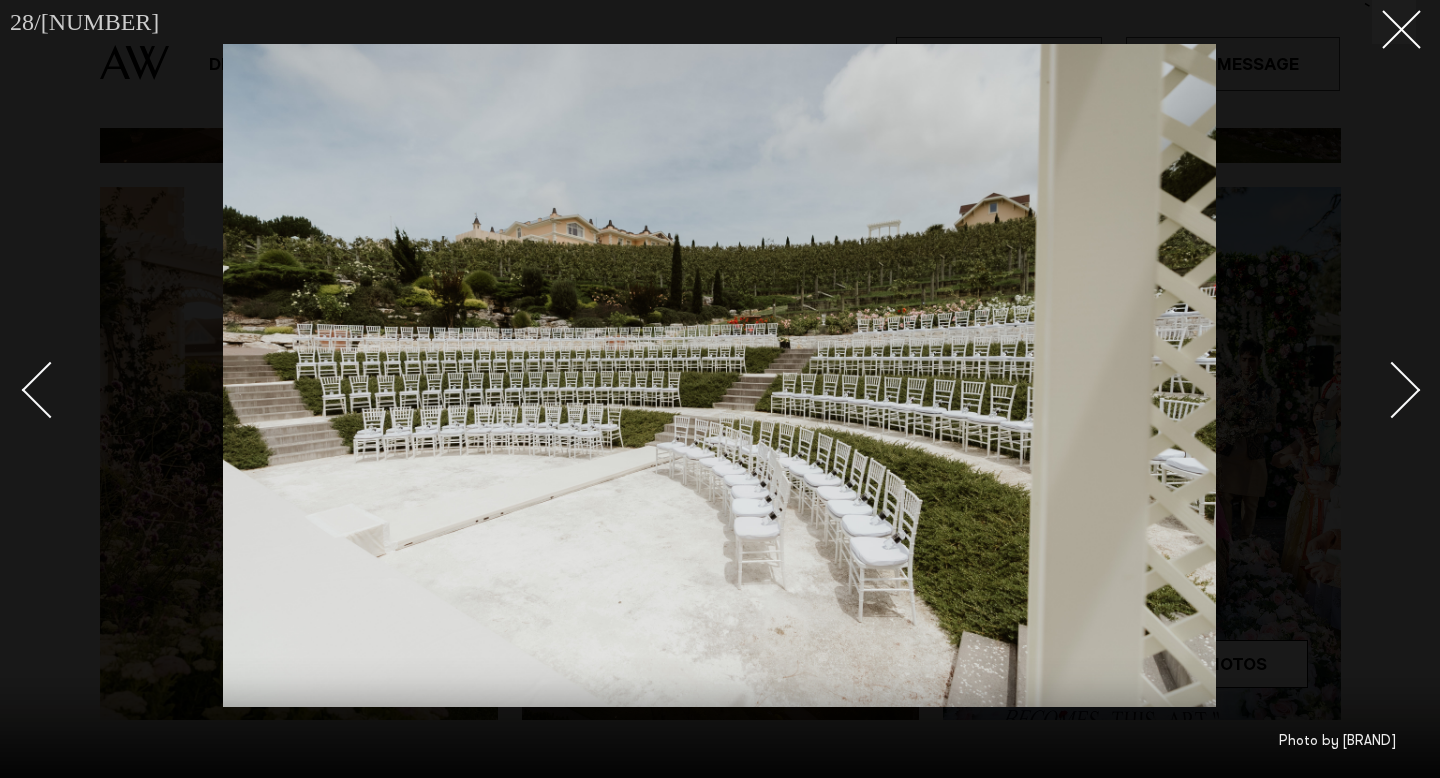 click at bounding box center [1392, 390] 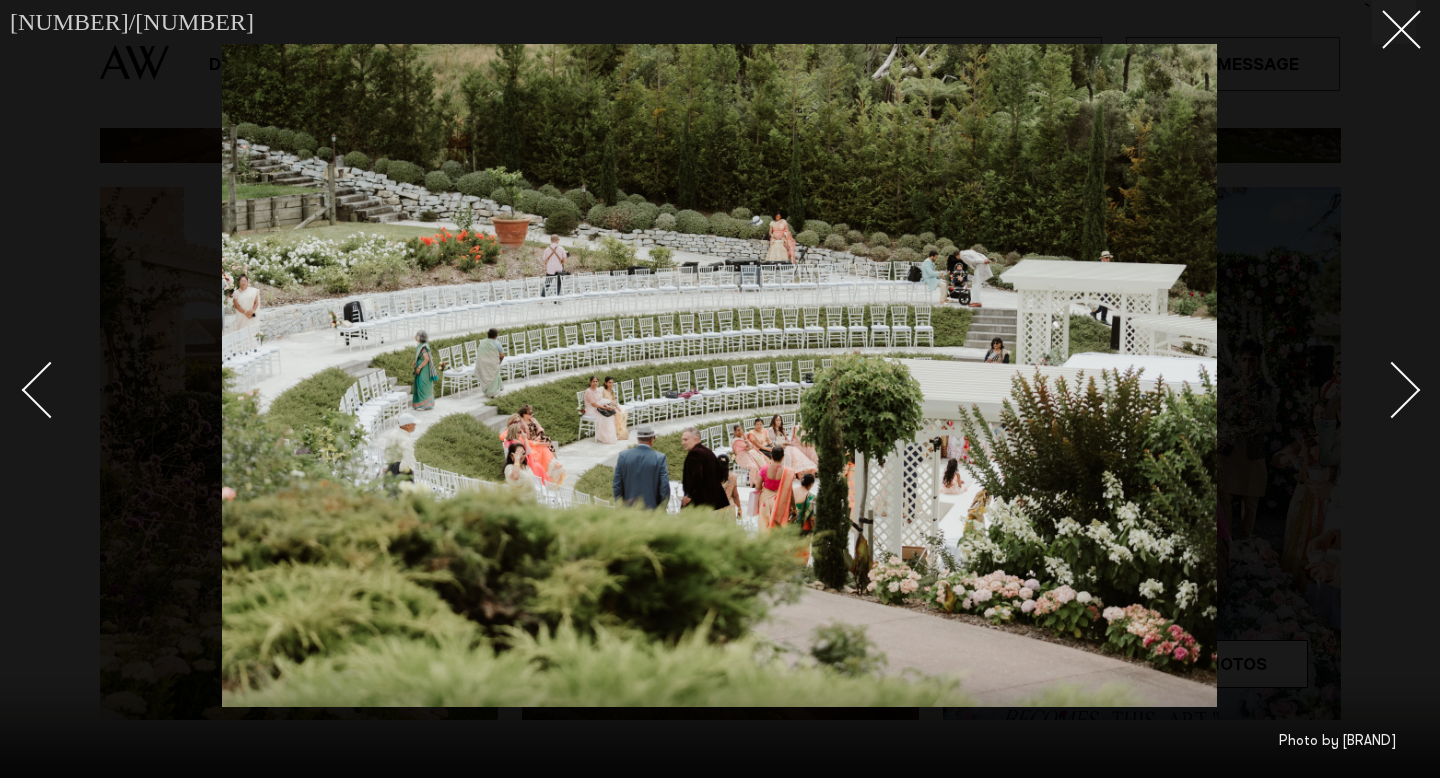 click at bounding box center (1392, 390) 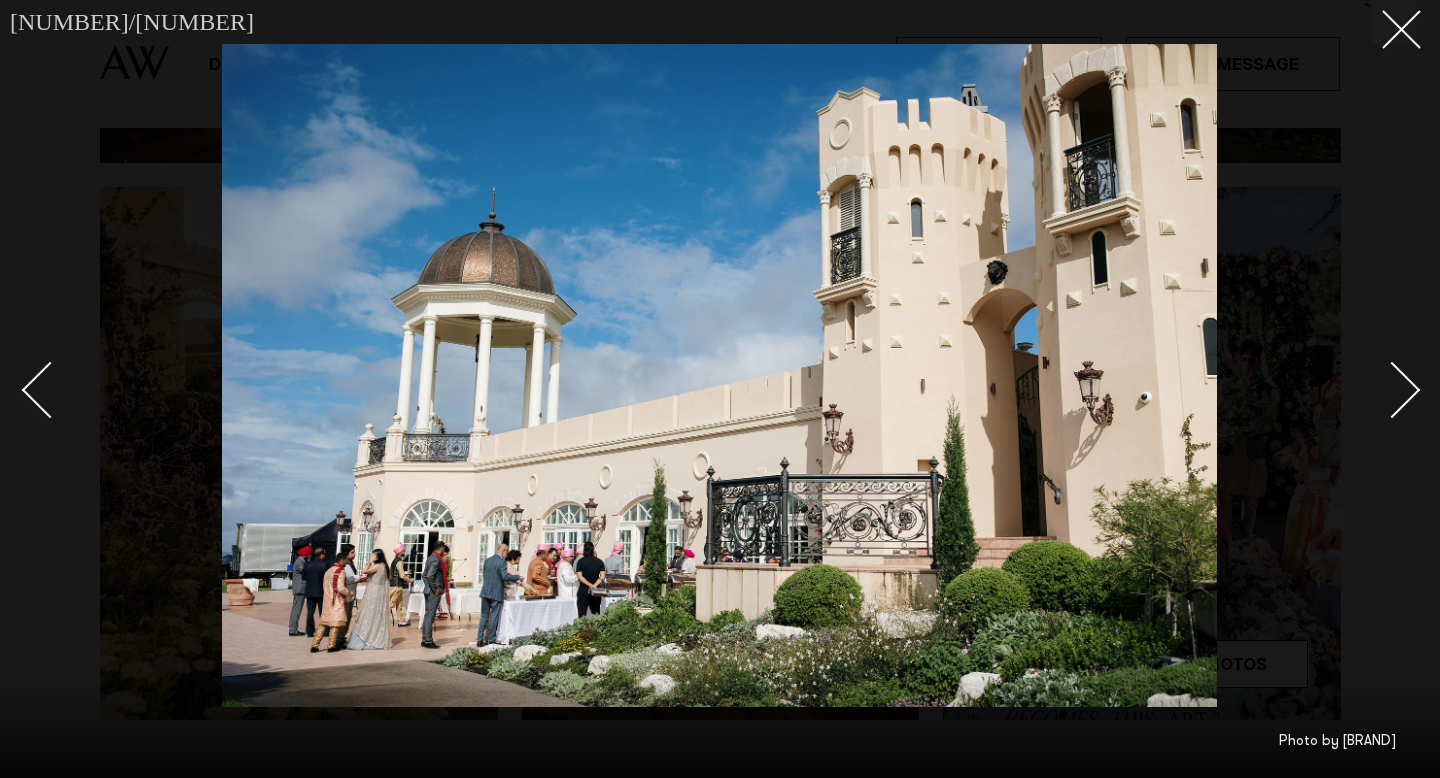 click at bounding box center (1392, 390) 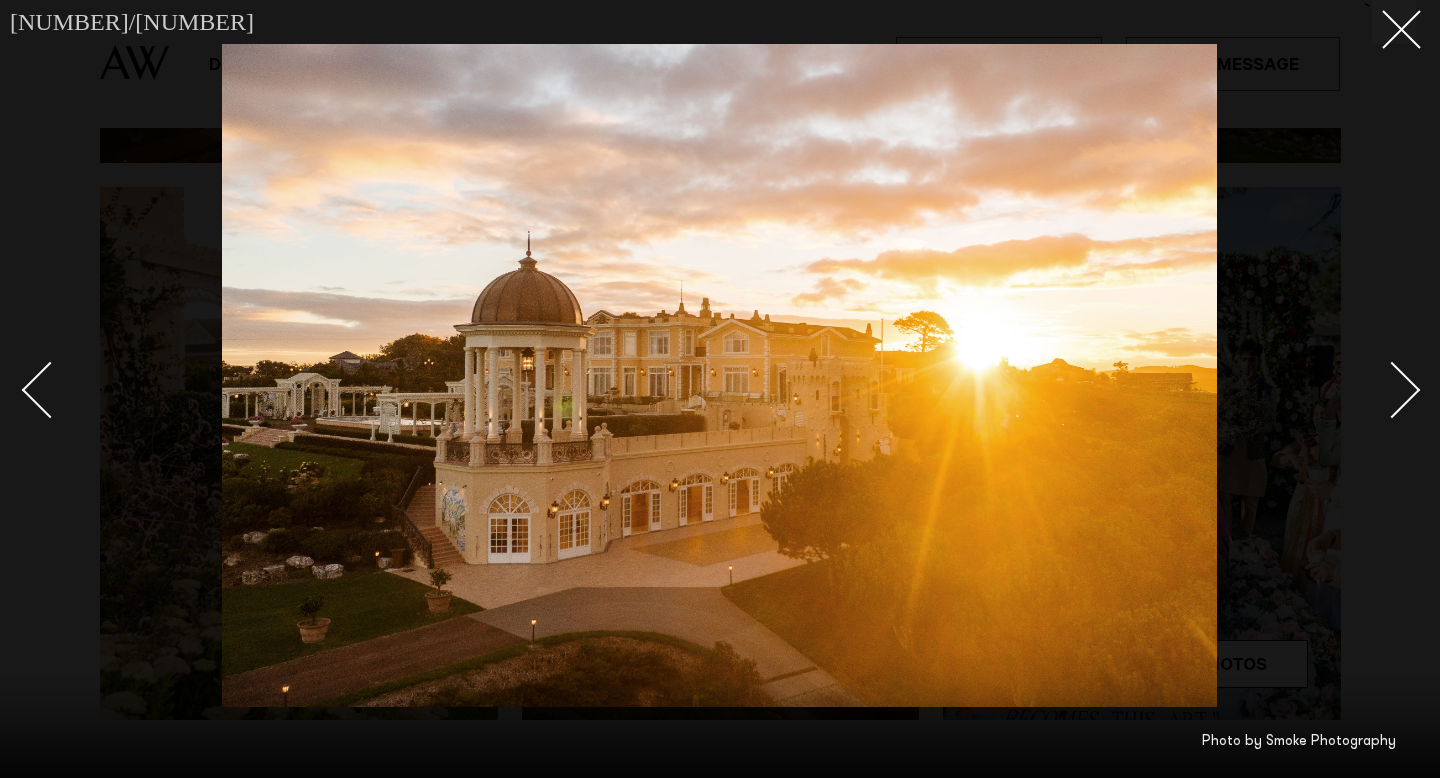 click at bounding box center (720, 389) 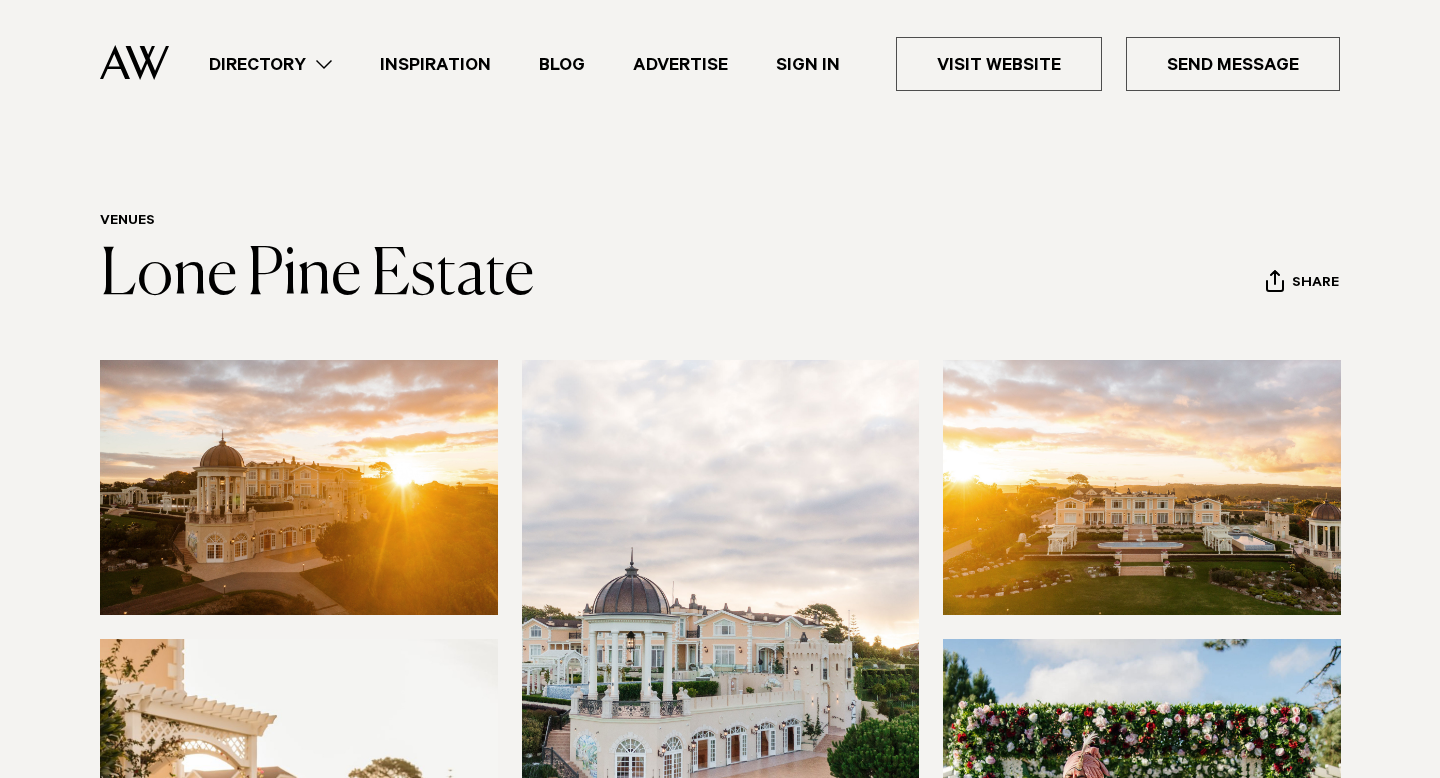 scroll, scrollTop: 0, scrollLeft: 0, axis: both 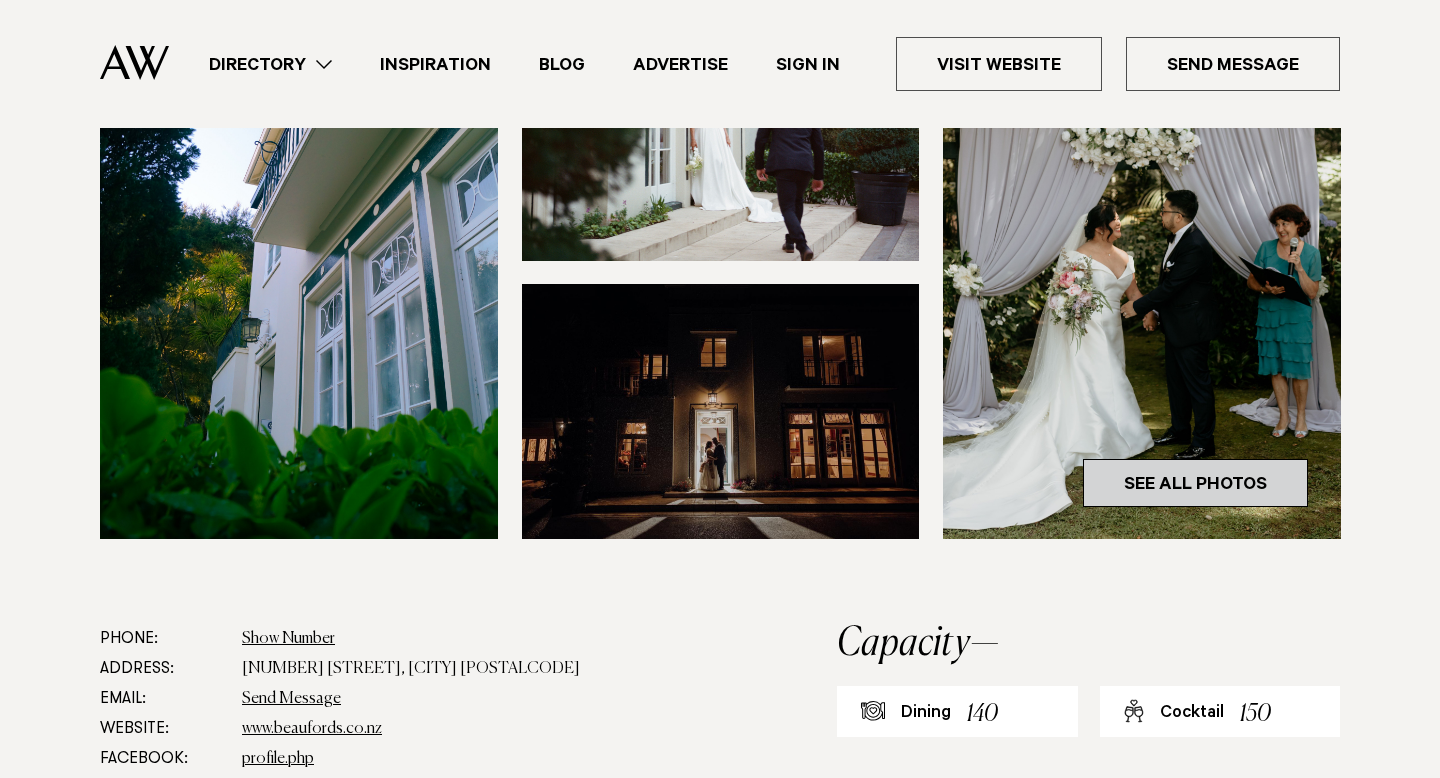 click on "See All Photos" at bounding box center (1195, 483) 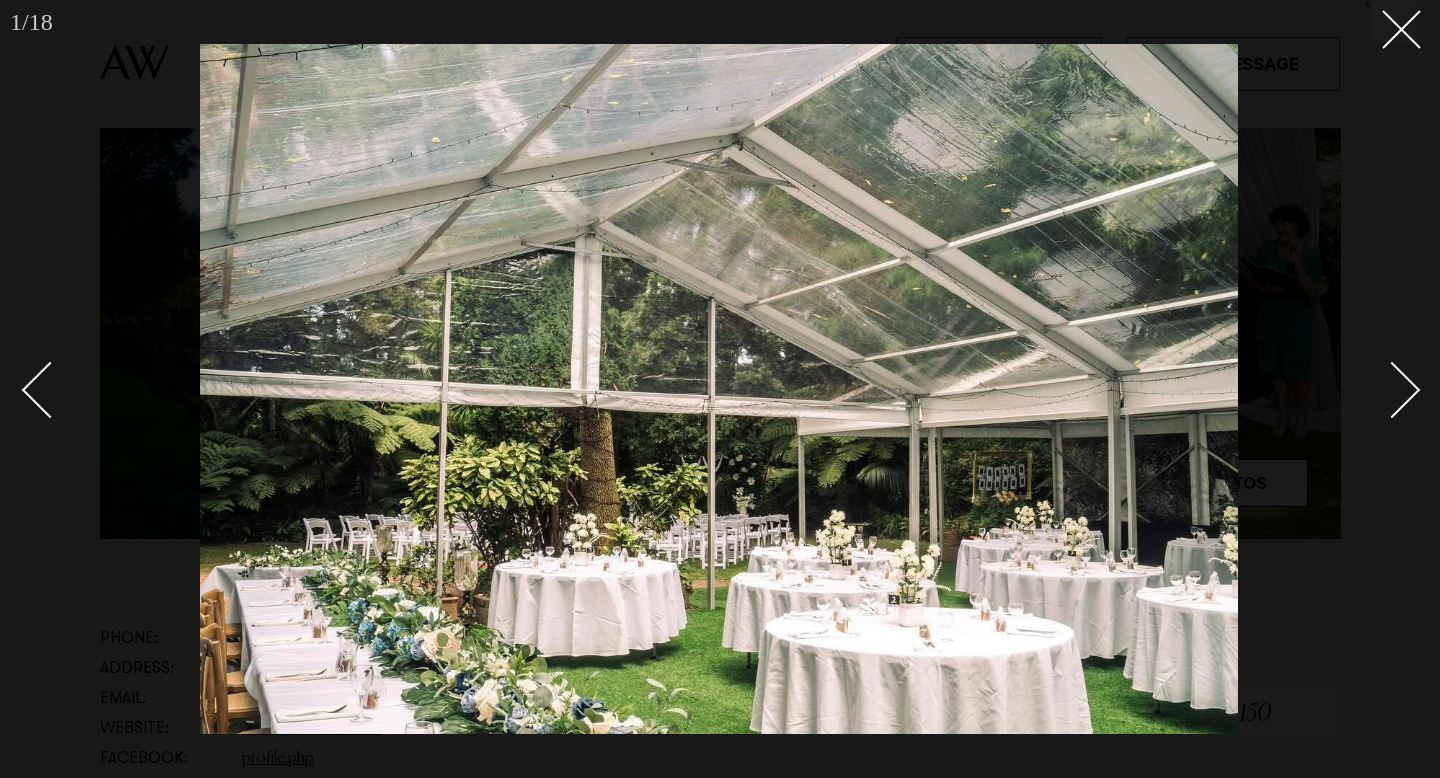 click at bounding box center [1392, 390] 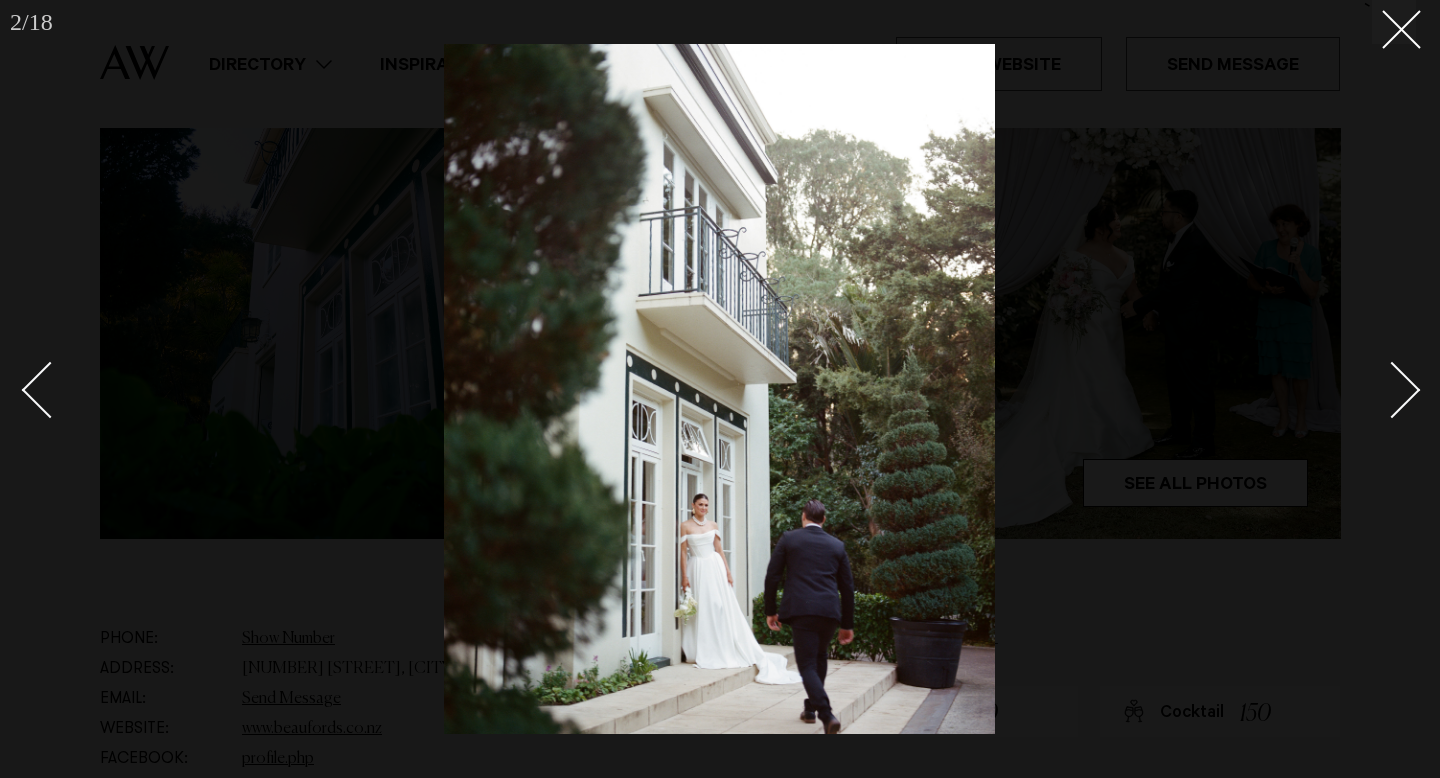 click at bounding box center (1392, 390) 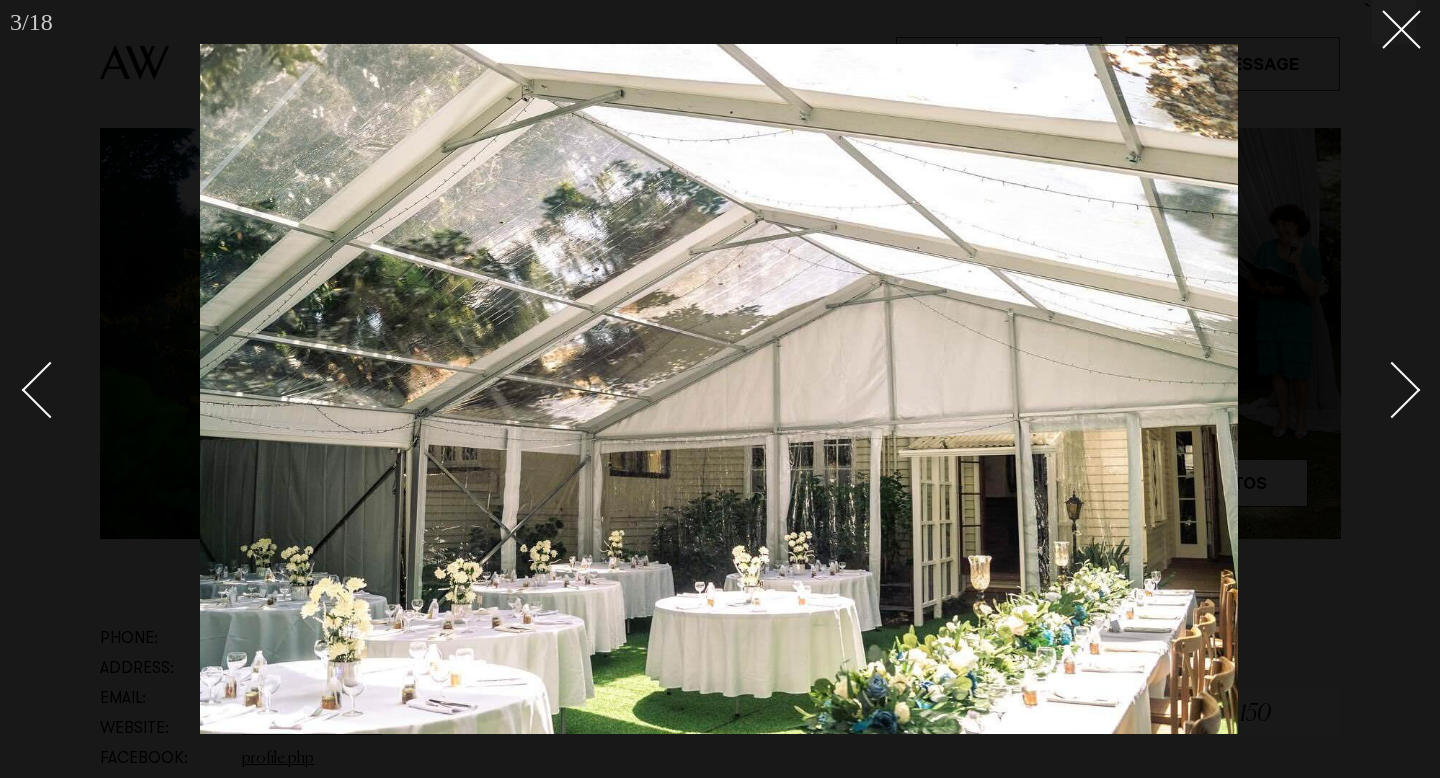 click at bounding box center (1392, 390) 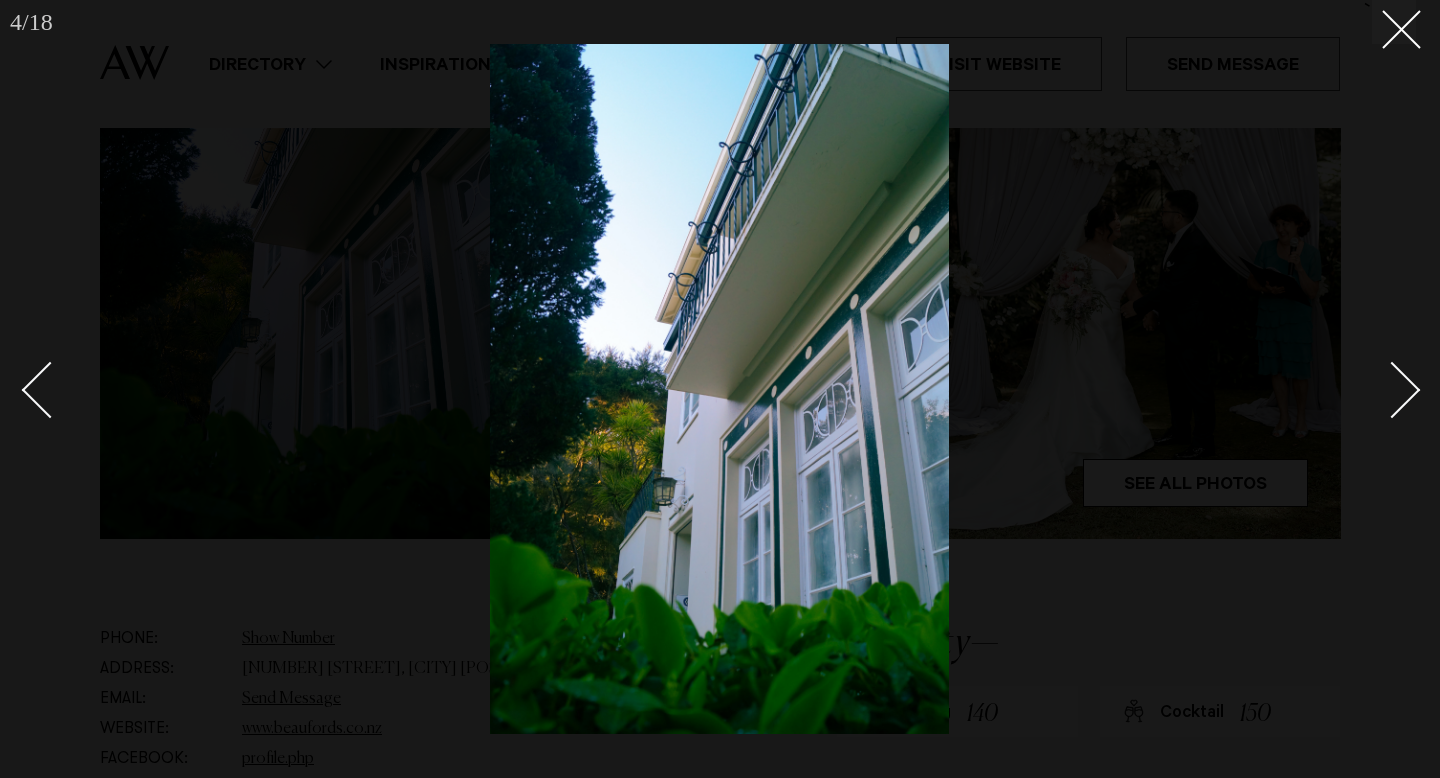 click at bounding box center (1392, 390) 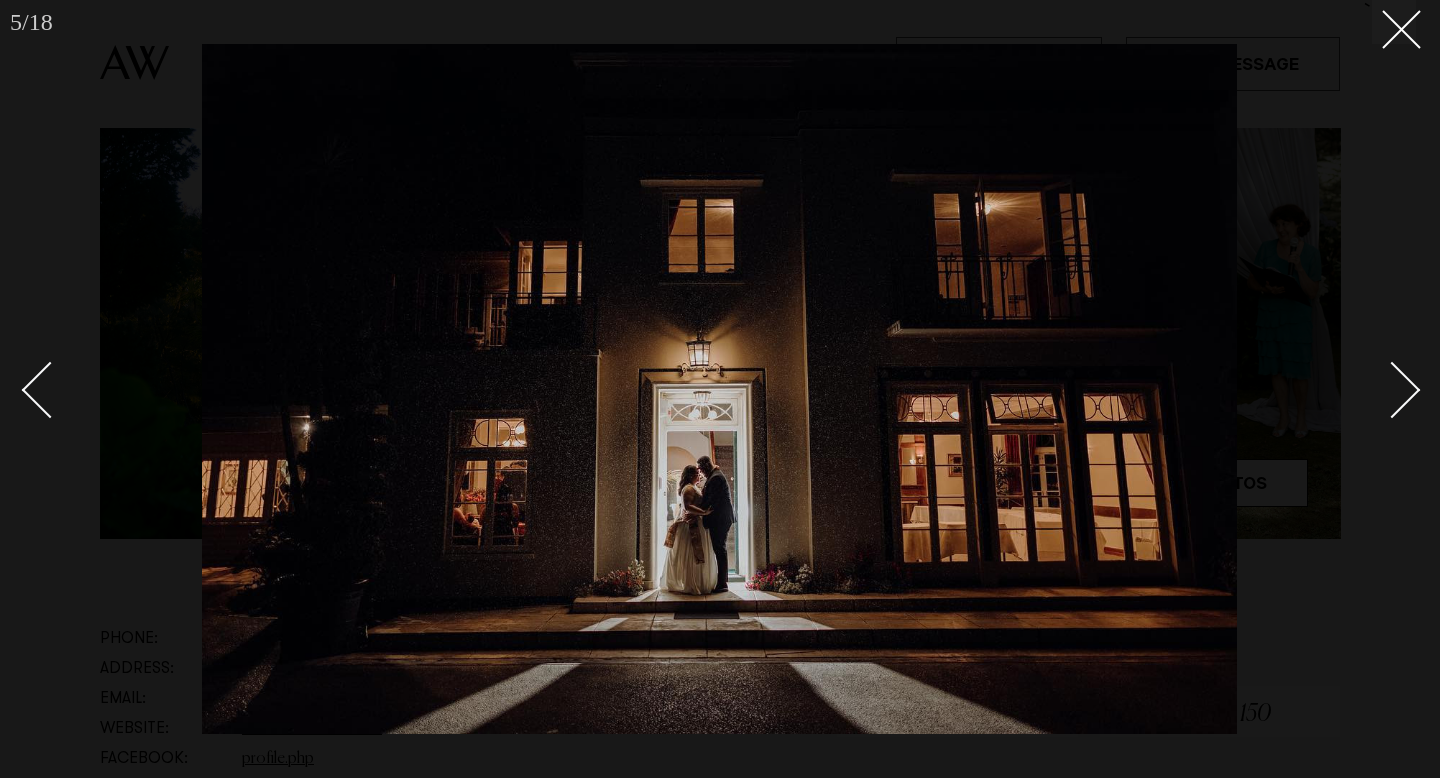 click at bounding box center [1392, 390] 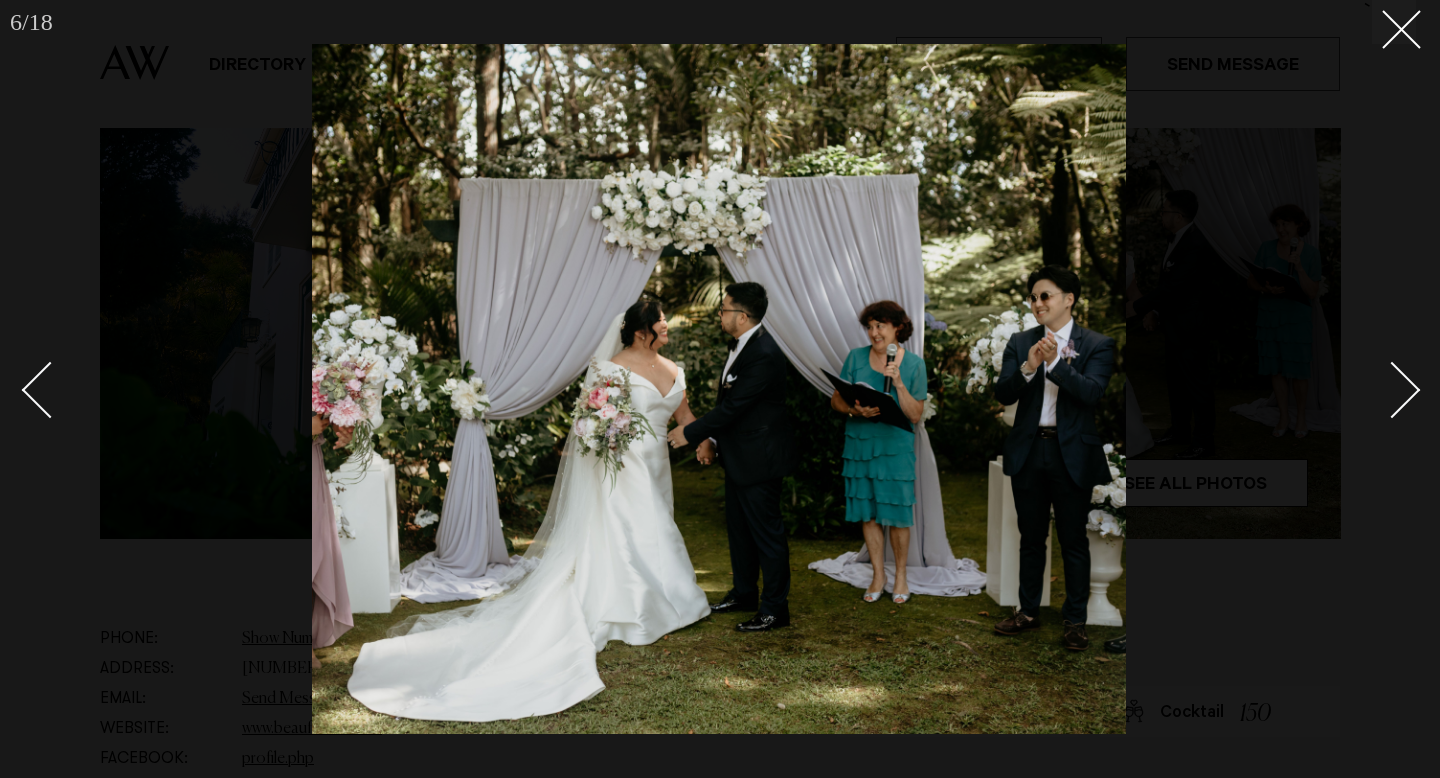 click at bounding box center [1392, 390] 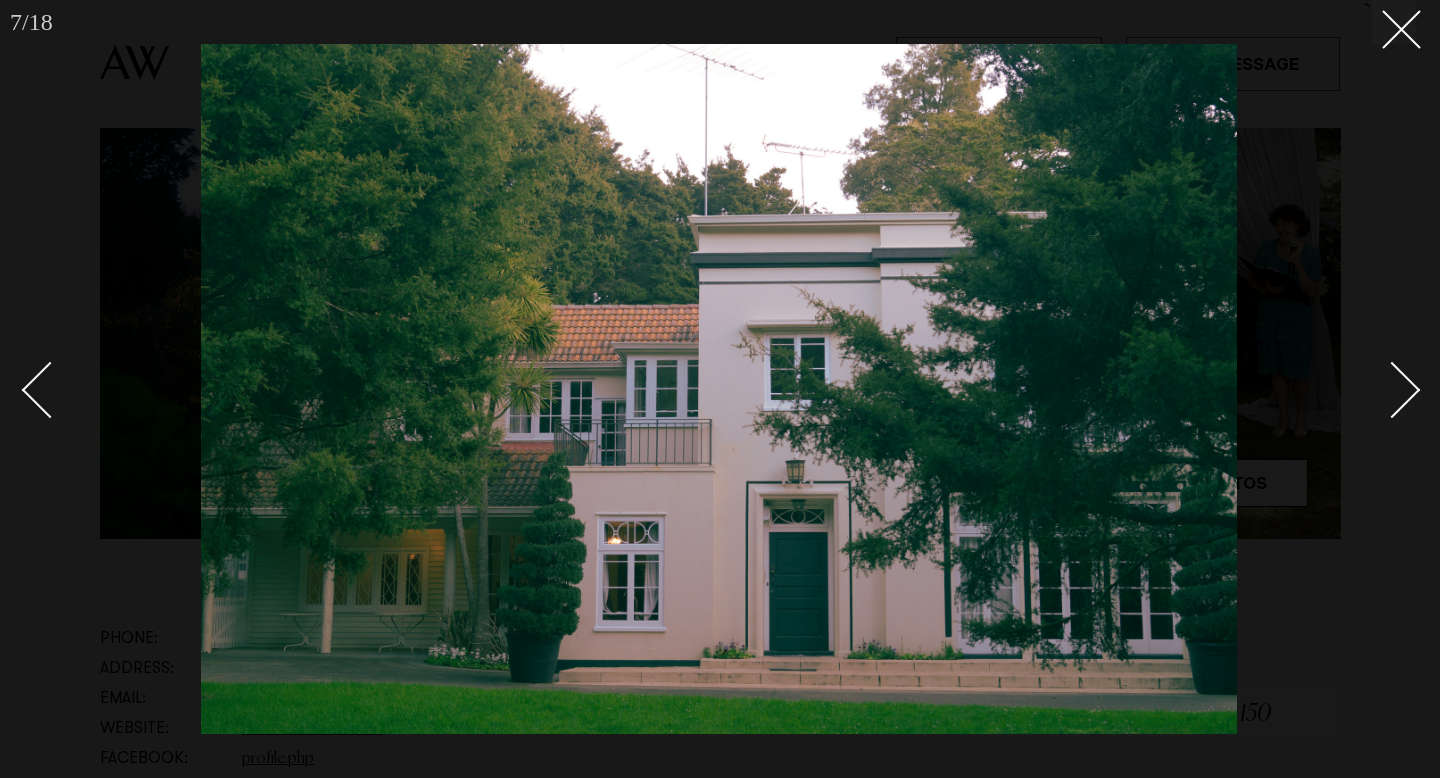 click at bounding box center [1392, 390] 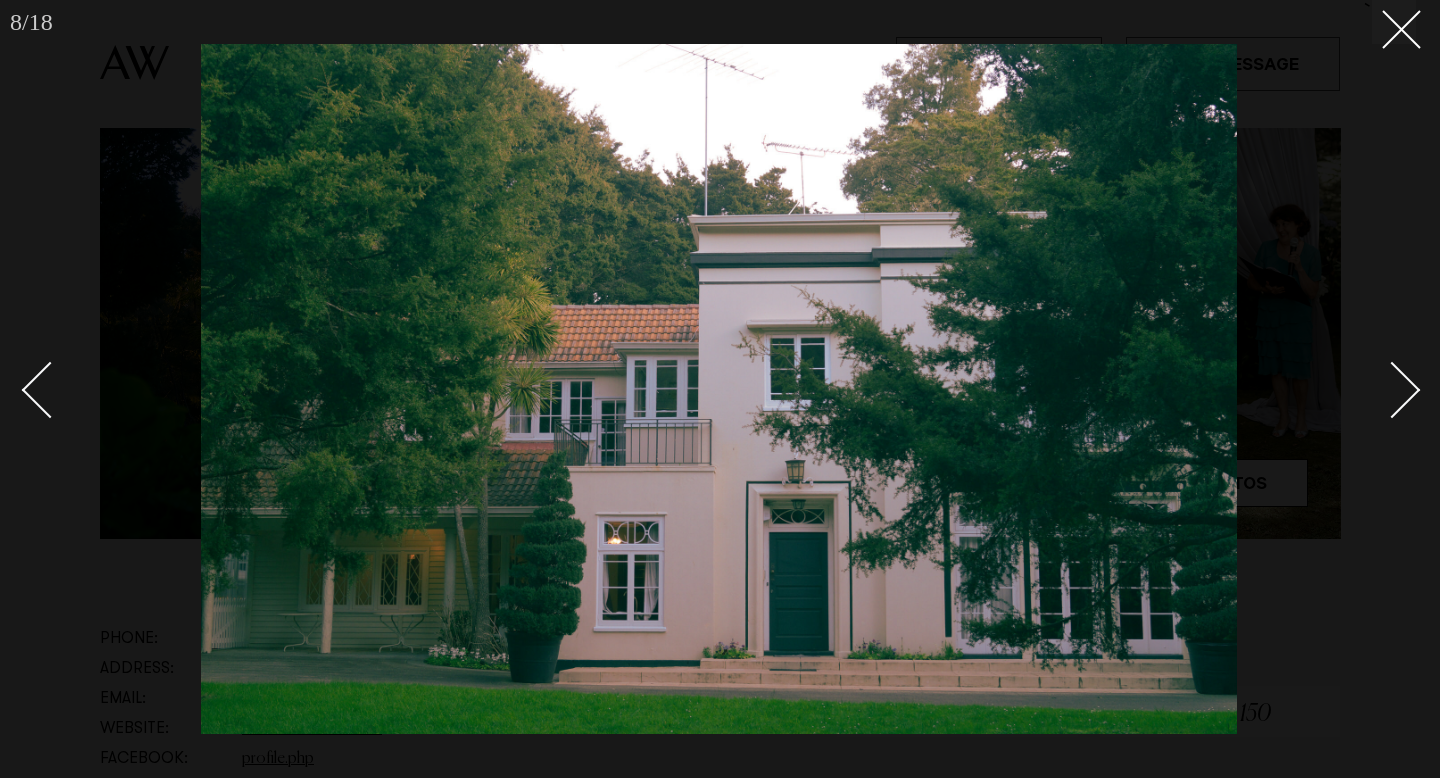 click at bounding box center [1392, 390] 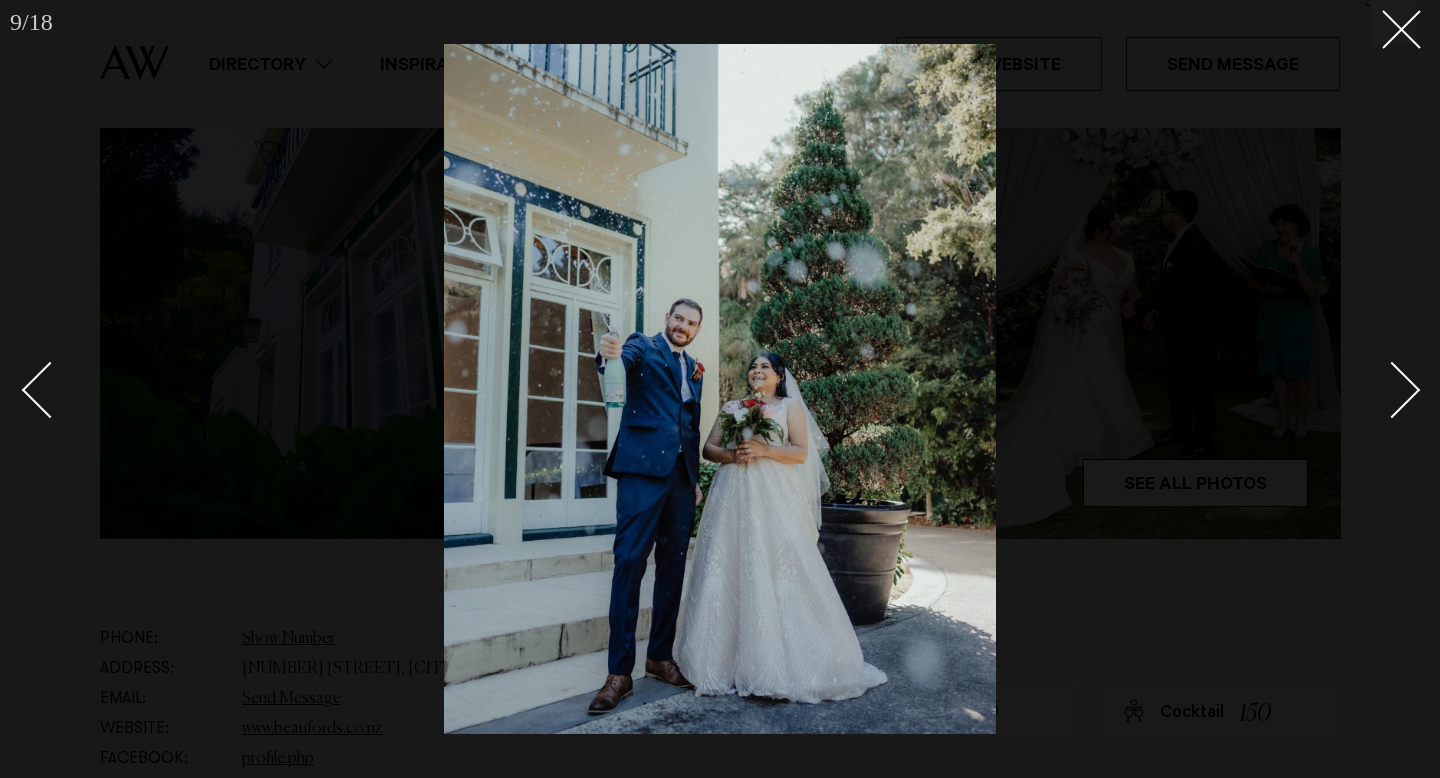 click at bounding box center (1392, 390) 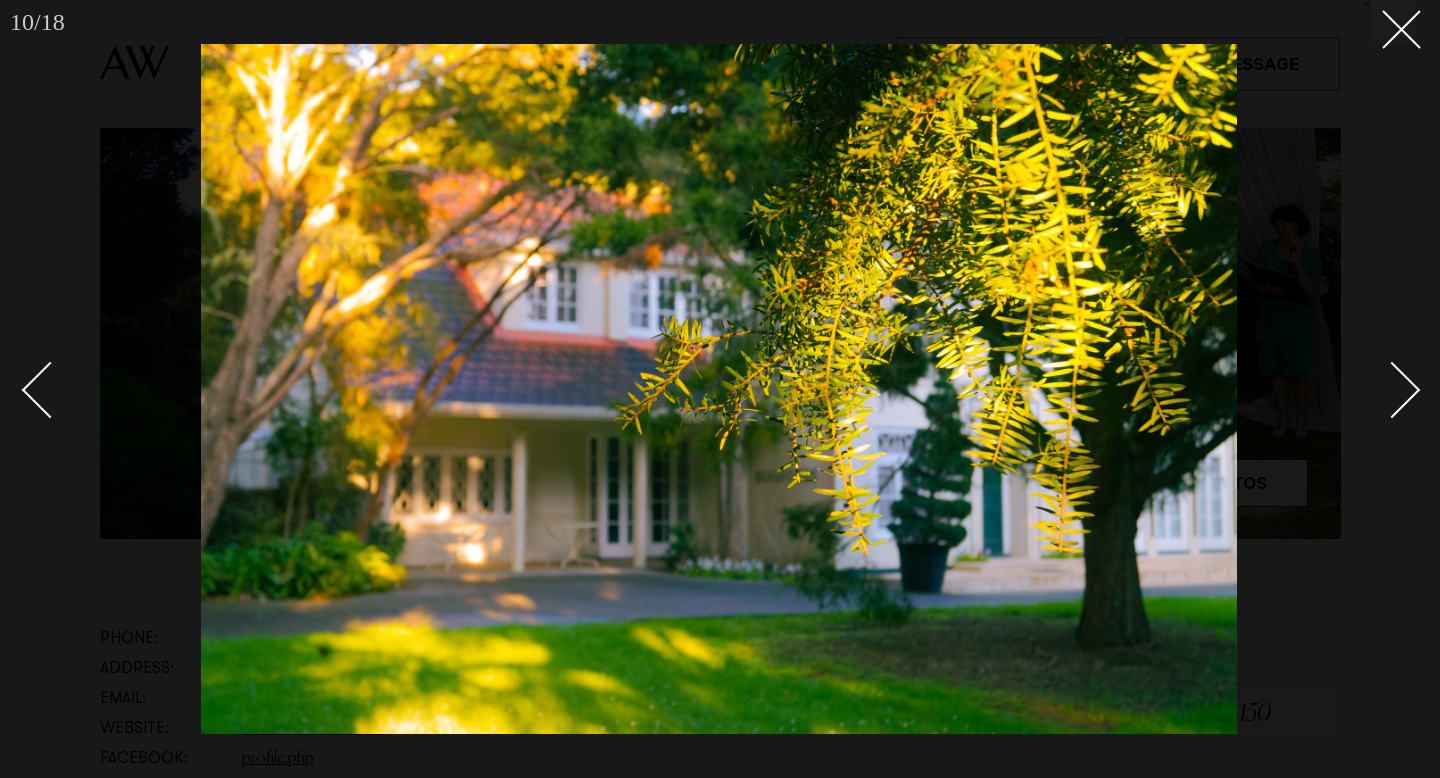 click at bounding box center (1392, 390) 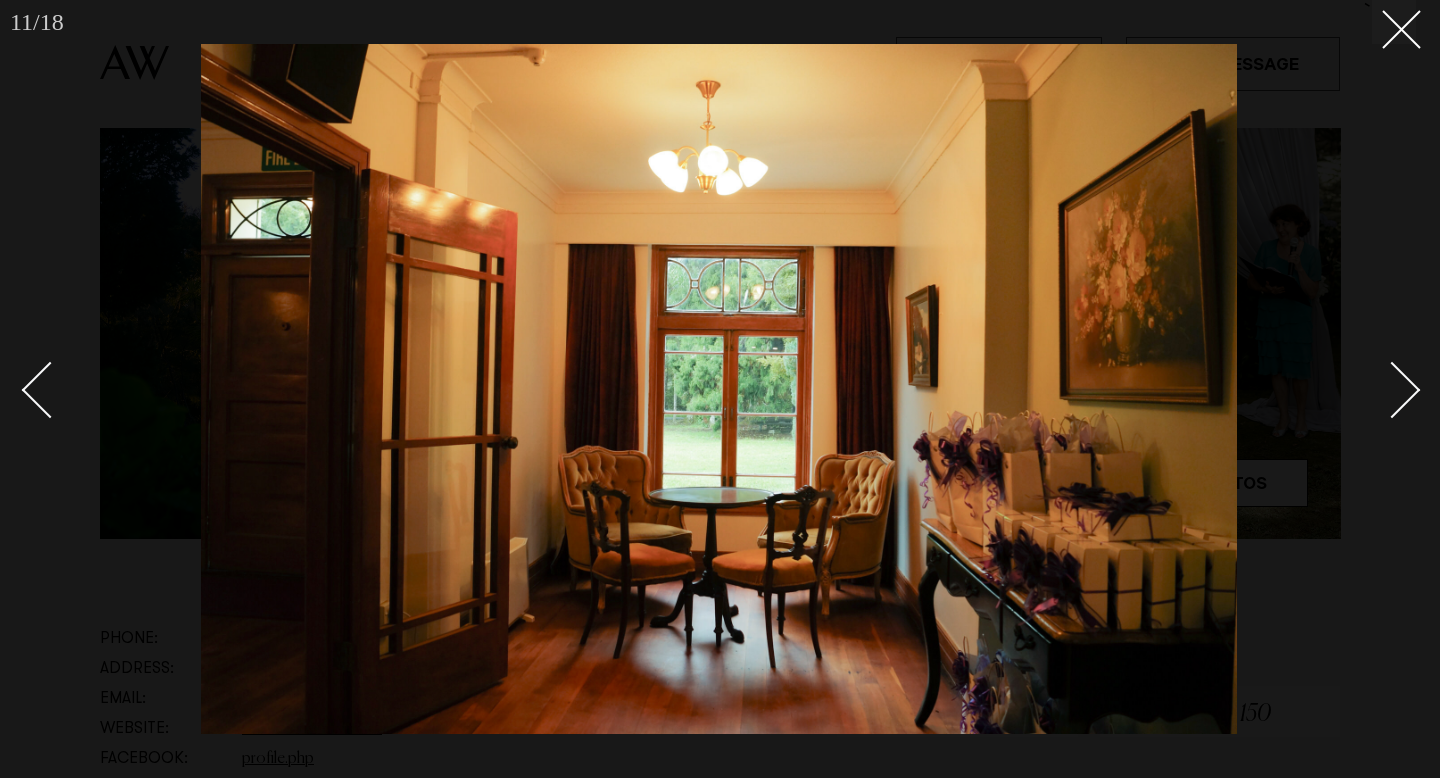 click at bounding box center (1392, 390) 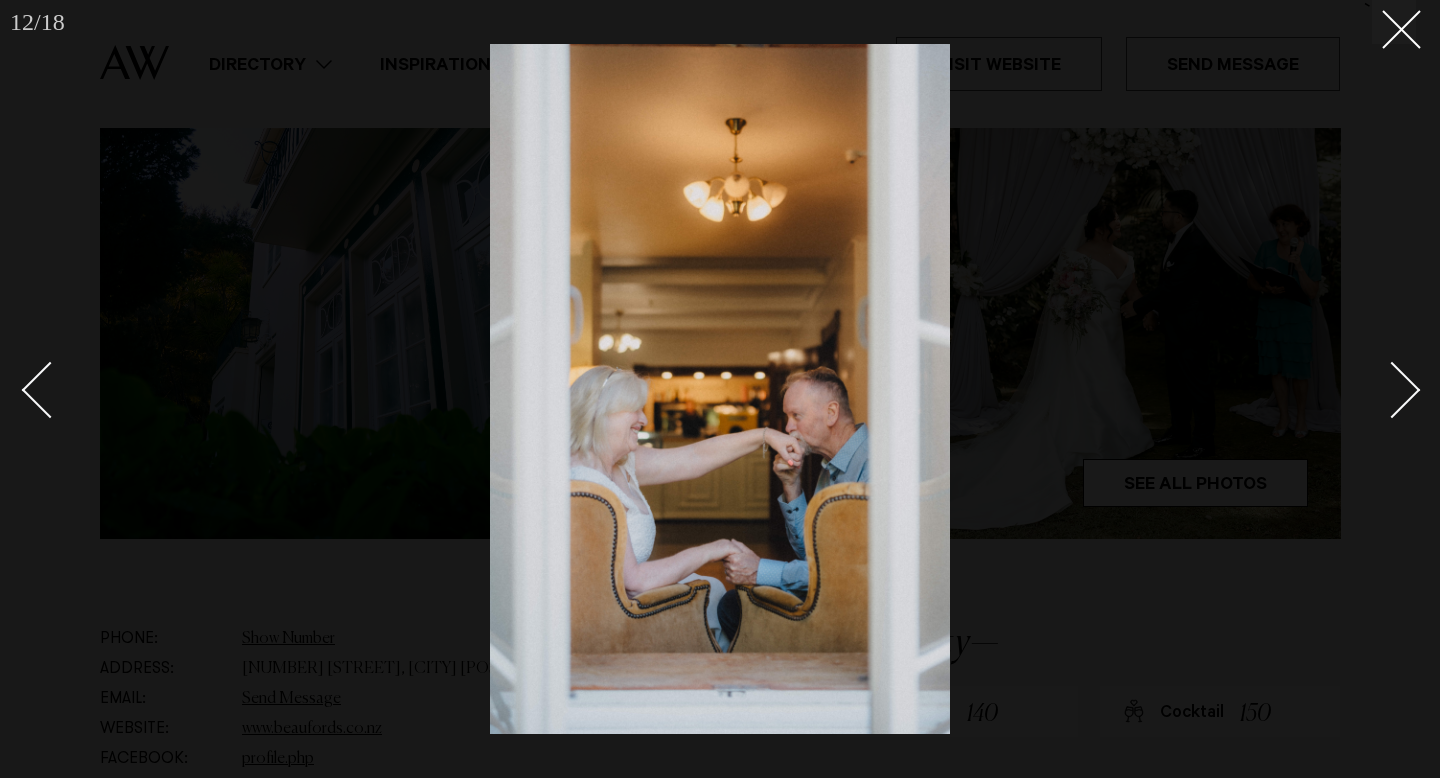 click at bounding box center [1392, 390] 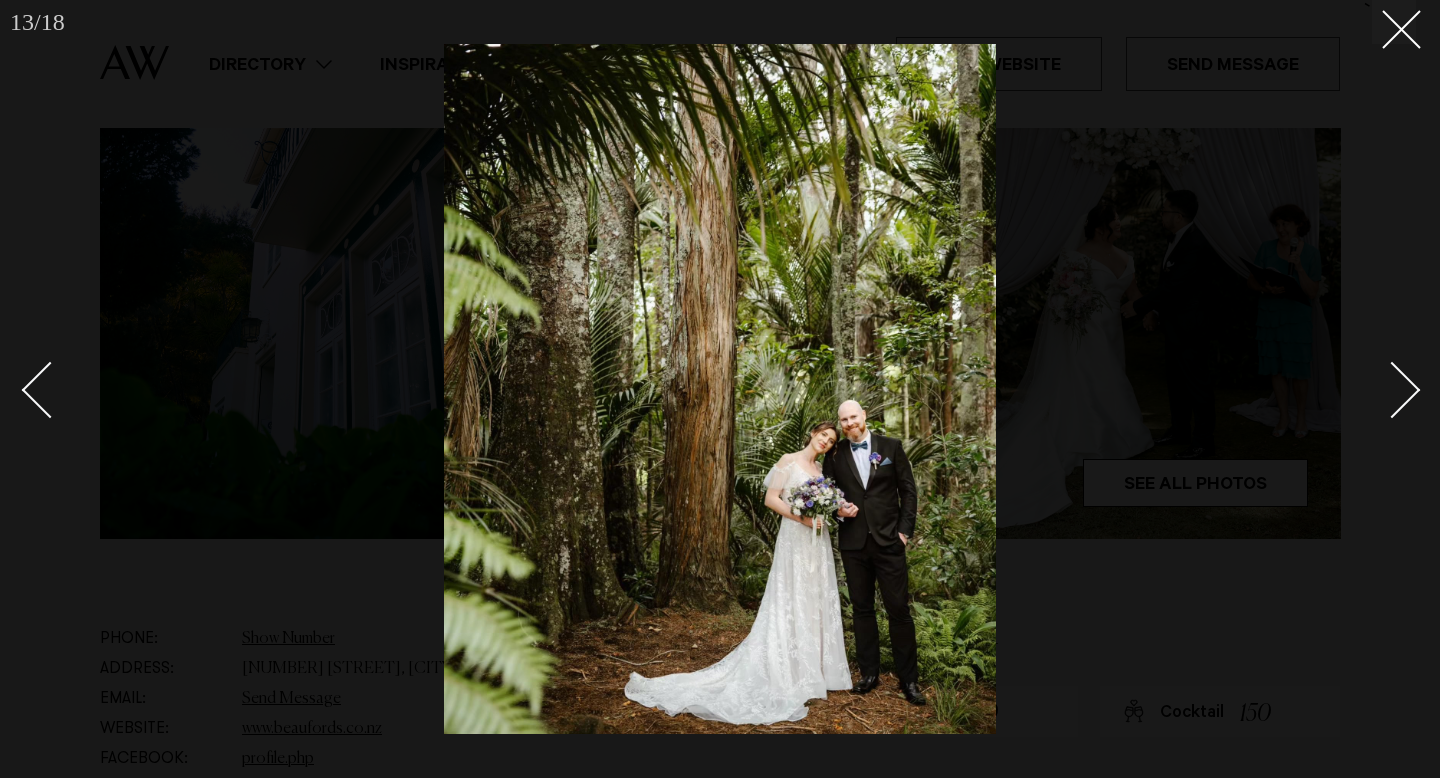 click at bounding box center [1392, 390] 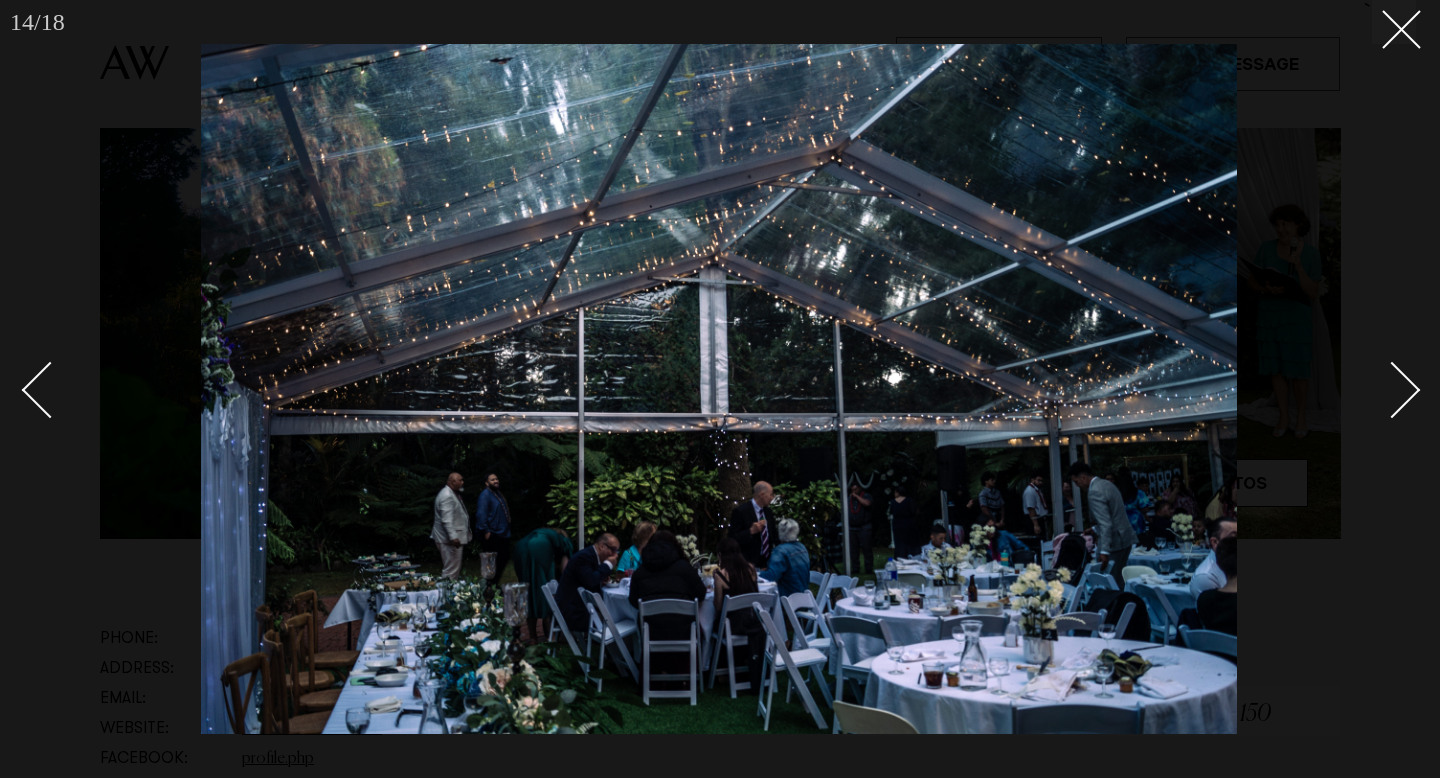 click at bounding box center (1392, 390) 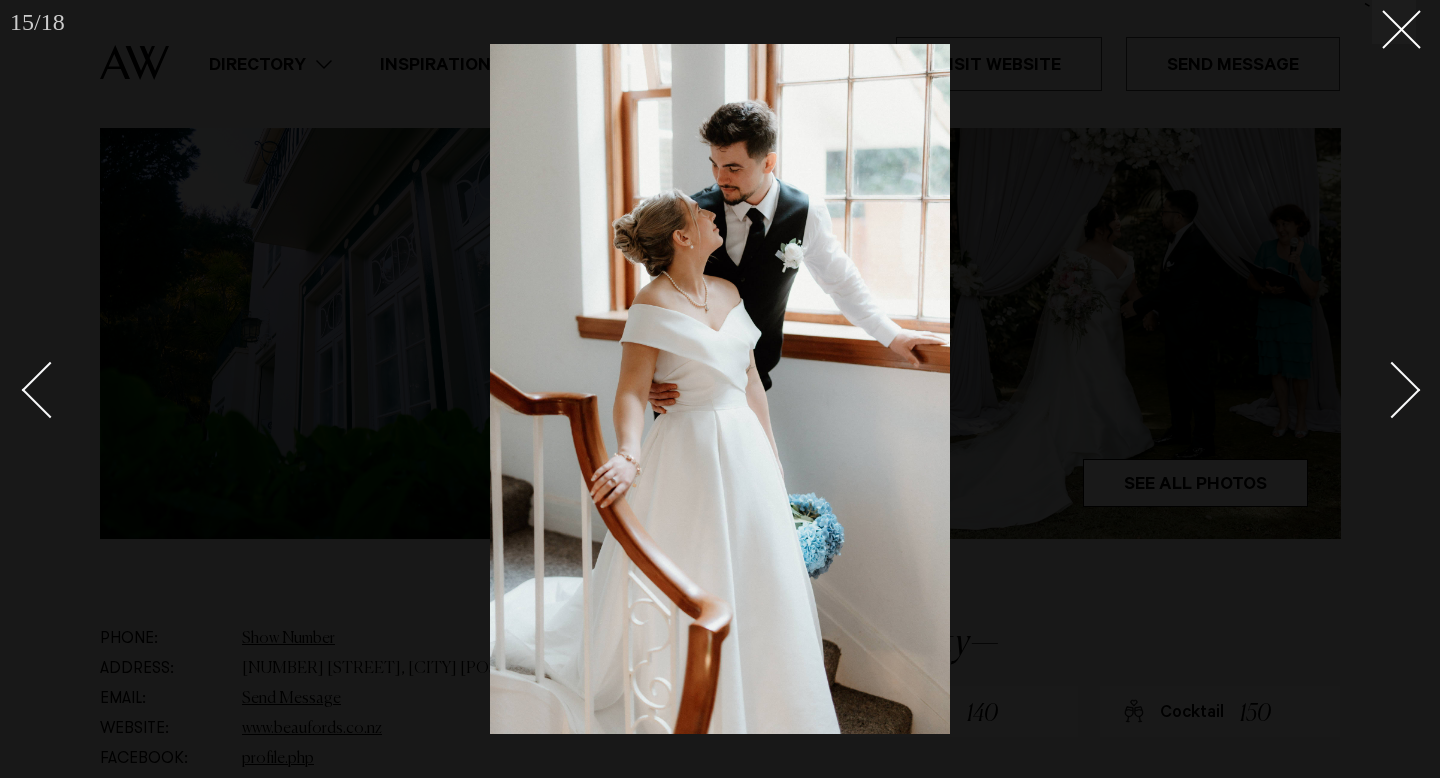 click at bounding box center (1392, 390) 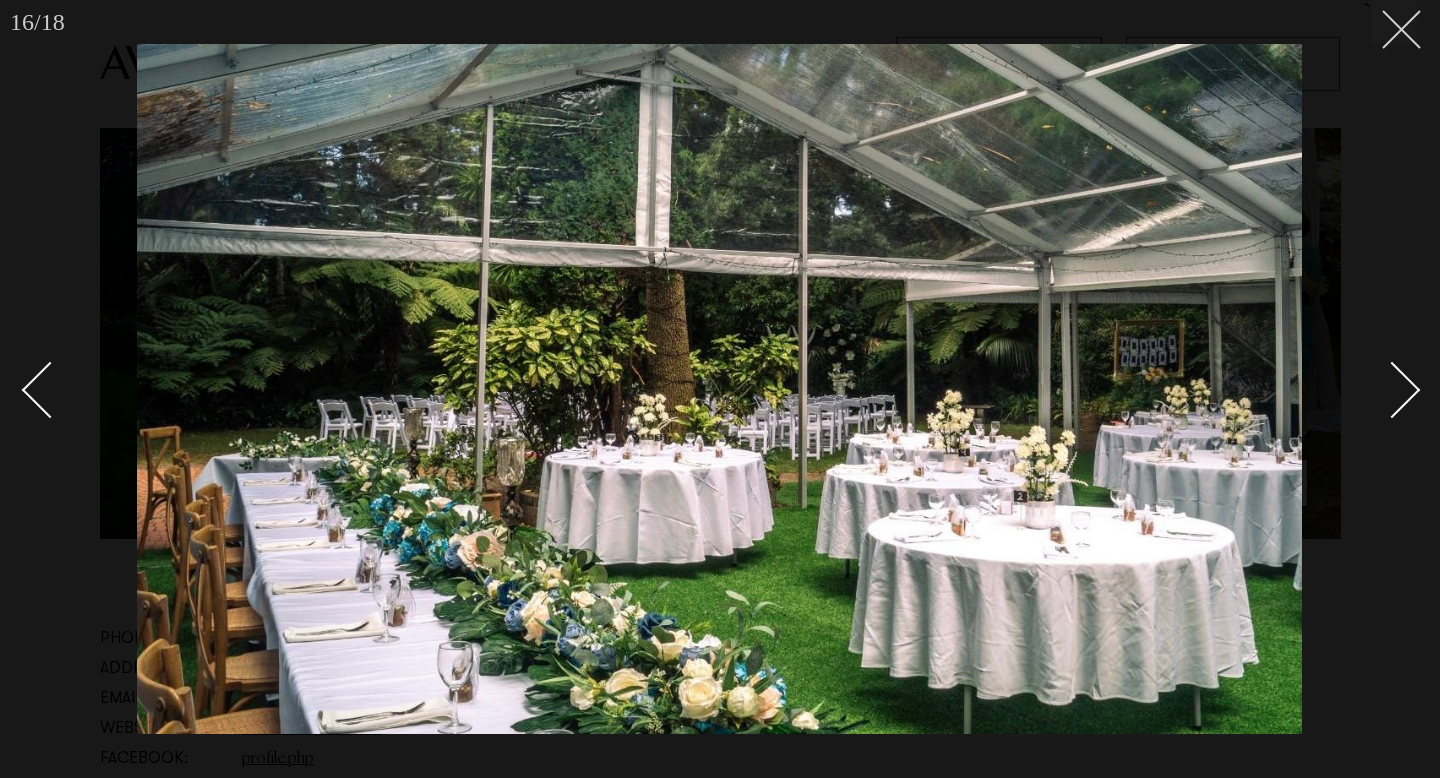 click at bounding box center (1394, 22) 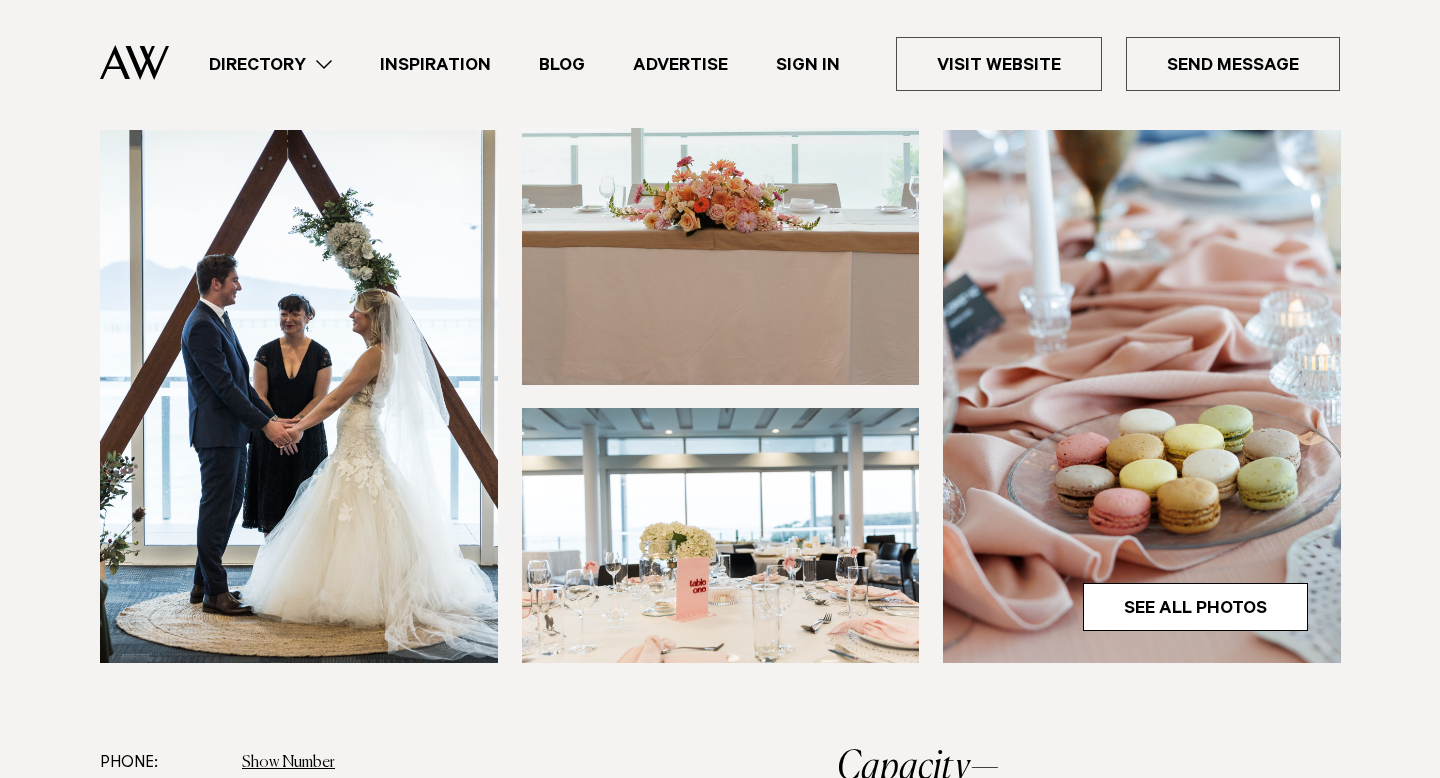 scroll, scrollTop: 510, scrollLeft: 0, axis: vertical 